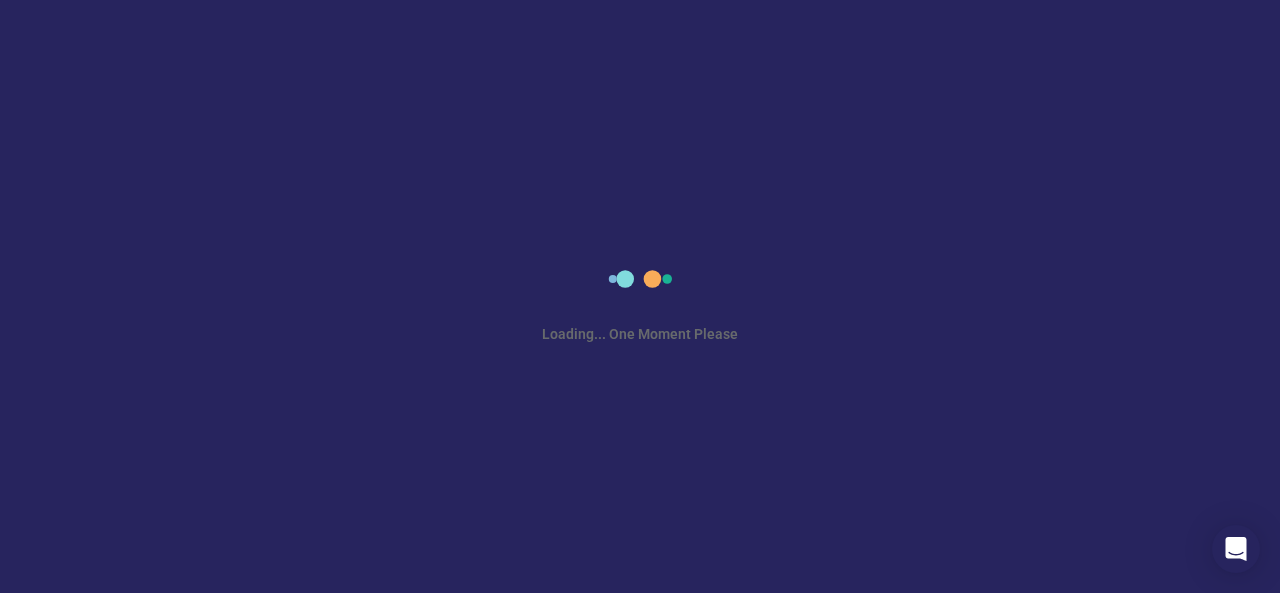 scroll, scrollTop: 0, scrollLeft: 0, axis: both 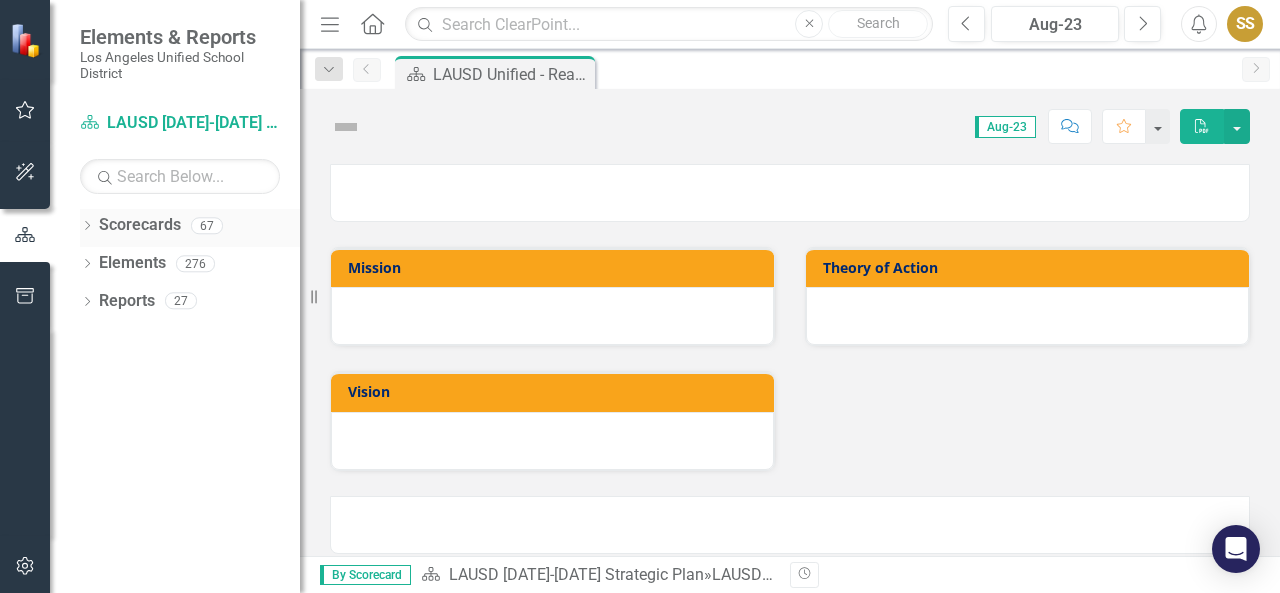 click on "Scorecards" at bounding box center (140, 225) 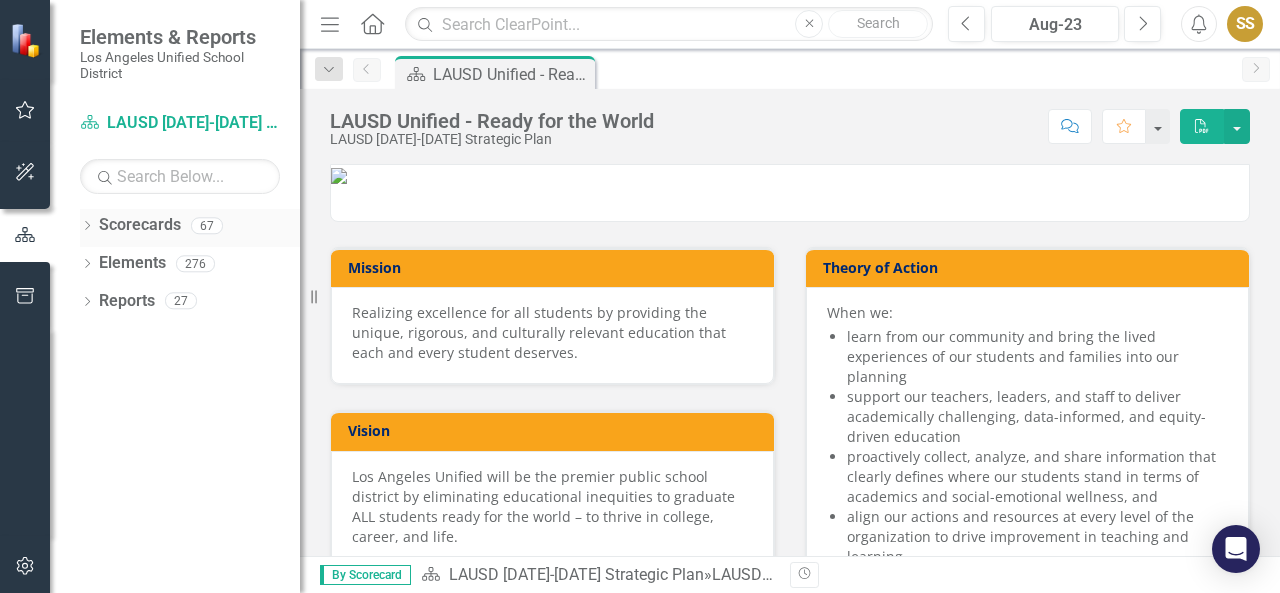 click on "Scorecards" at bounding box center [140, 225] 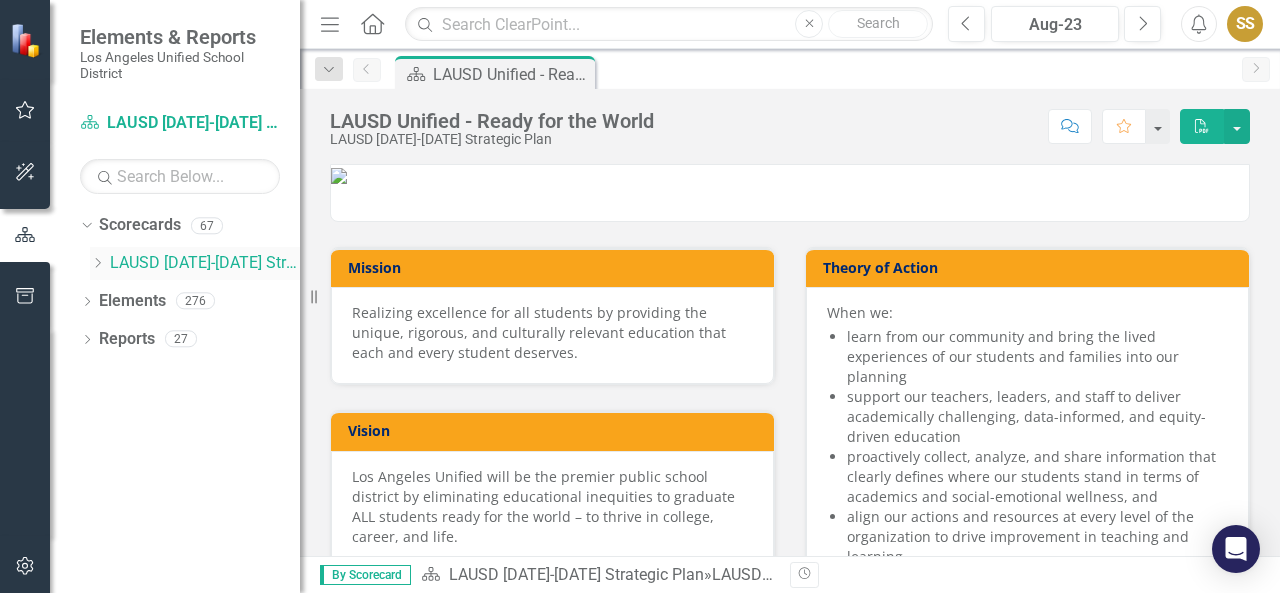 click on "LAUSD [DATE]-[DATE] Strategic Plan" at bounding box center (205, 263) 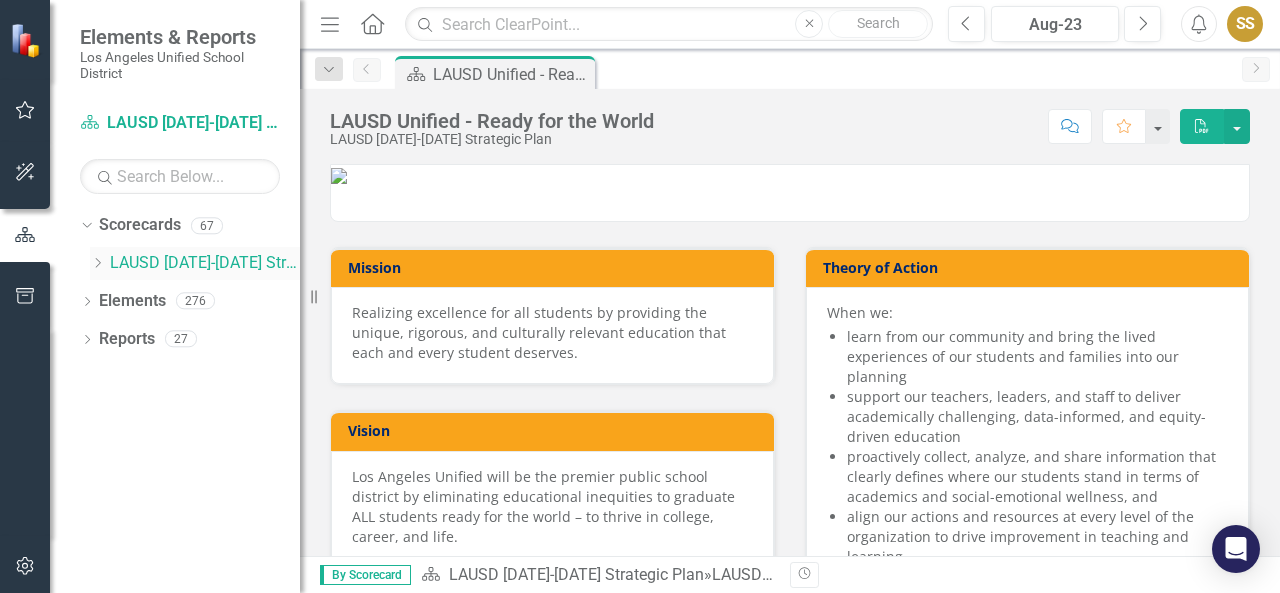 click on "Dropdown" 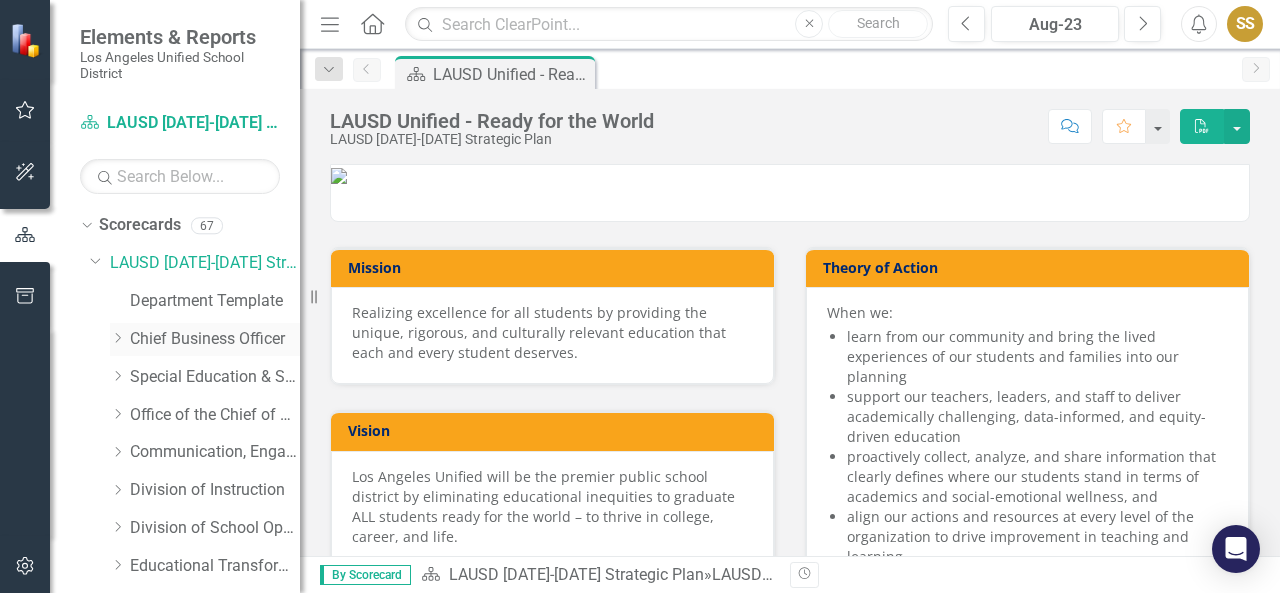 click on "Dropdown" 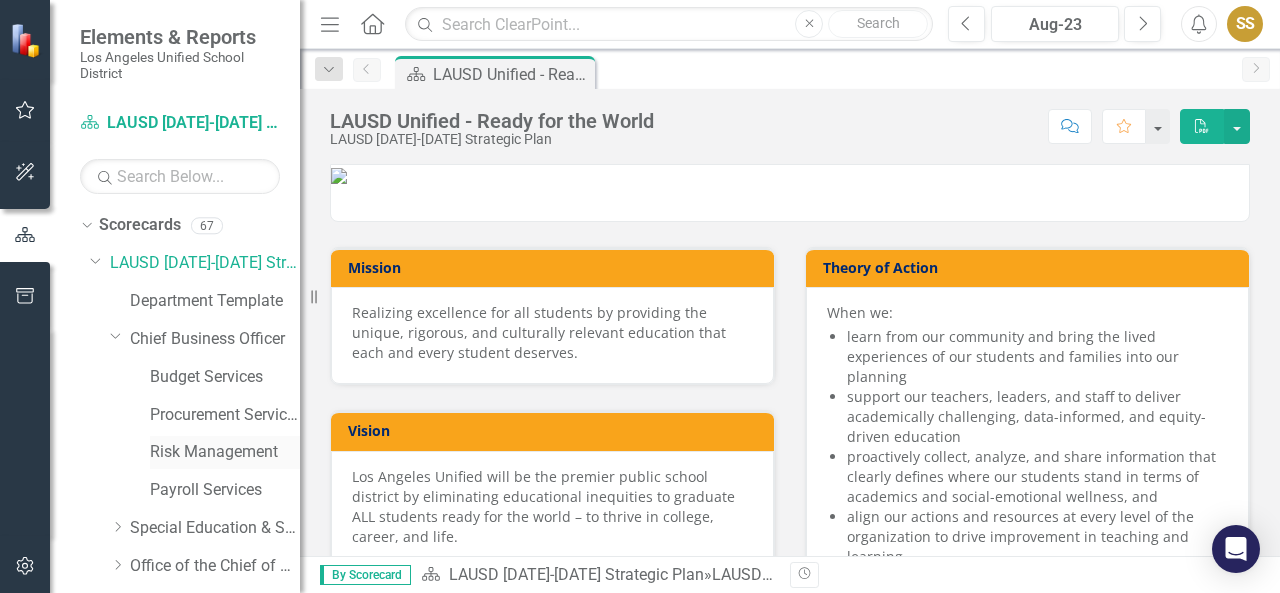 click on "Risk Management" at bounding box center (225, 452) 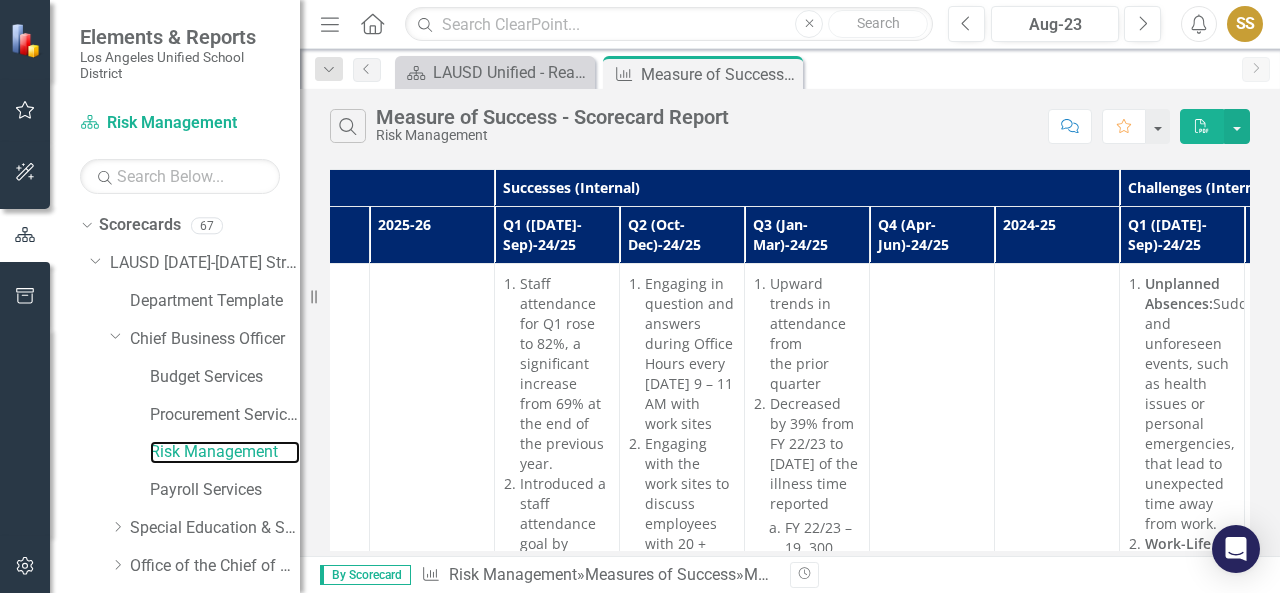 scroll, scrollTop: 0, scrollLeft: 1349, axis: horizontal 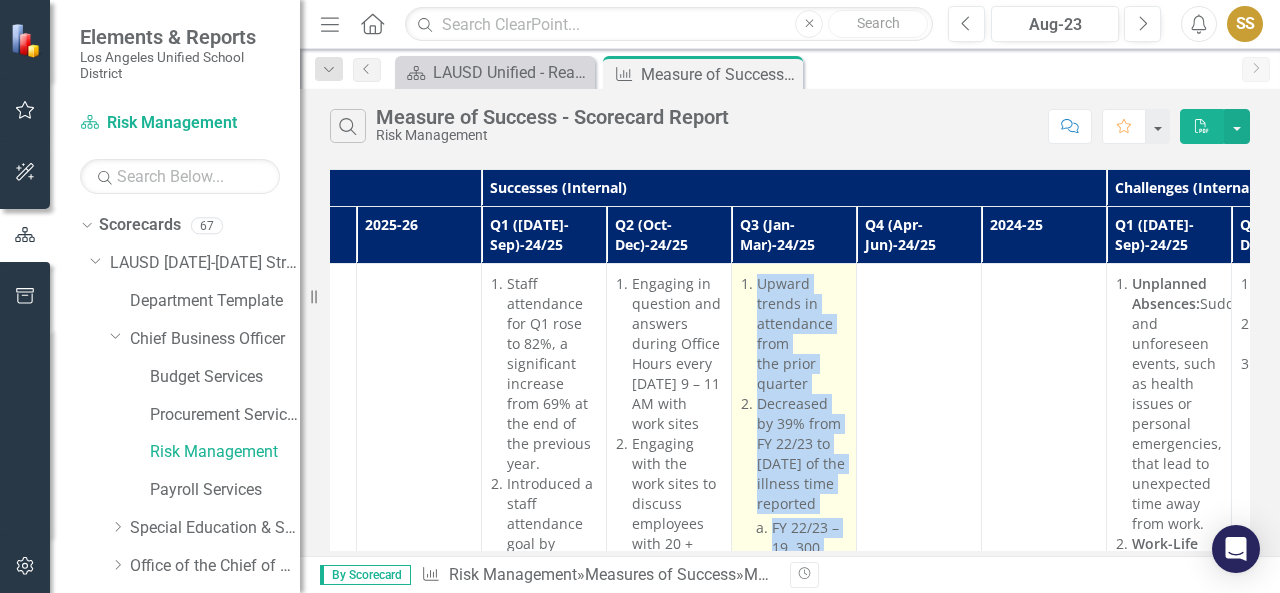 drag, startPoint x: 824, startPoint y: 515, endPoint x: 748, endPoint y: 286, distance: 241.282 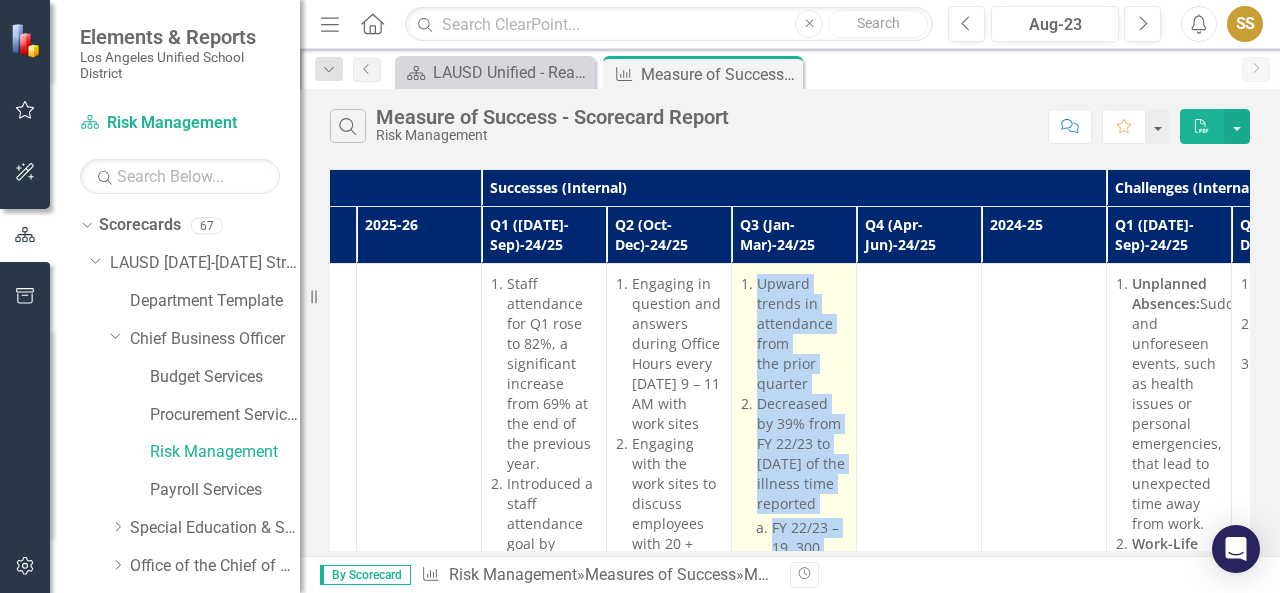 click on "Upward trends in attendance from the prior quarter
Decreased by 39% from FY 22/23 to [DATE] of the illness time reported
FY 22/23 – 19, 300
FY 23/24 – 16, 379
FY 24/25 – 11, 641
Engaging in question and answers during Office Hours every [DATE] 9 – 11 AM with work sites
Engaging in question and answers with various divisions on protected leaves
Engaging with the work sites to discuss employees with 20 + consecutive days of absences
Enhancement of the Staff Attendance website with Resources
In-person training for new administrators on protected leaves
Interactive via live online training on protected leaves with work sites" at bounding box center [801, 878] 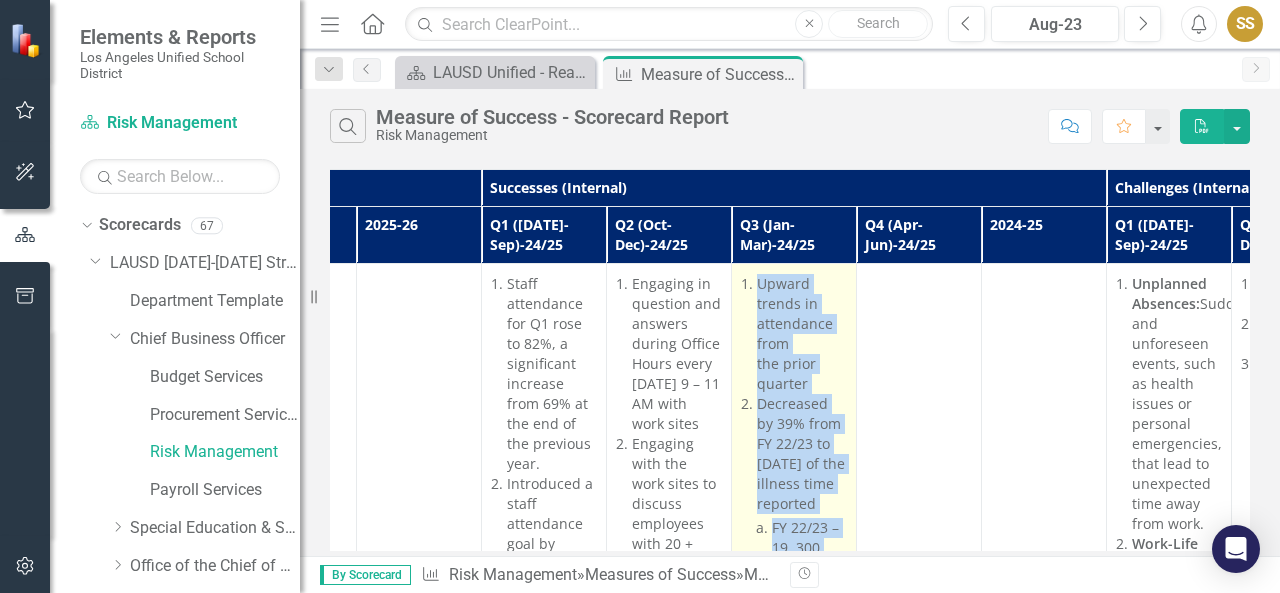 copy on "Upward trends in attendance from the prior quarter
Decreased by 39% from FY 22/23 to [DATE] of the illness time reported
FY 22/23 – 19, 300
FY 23/24 – 16, 379
FY 24/25 – 11, 641
Engaging in question and answers during Office Hours every [DATE] 9 – 11 AM with work sites
Engaging in question and answers with various divisions on protected leaves
Engaging with the work sites to discuss employees with 20 + consecutive days of absences
Enhancement of the Staff Attendance website with Resources
In-person training for new administrators on protected leaves
Interactive via live online training on protected leaves with work sites" 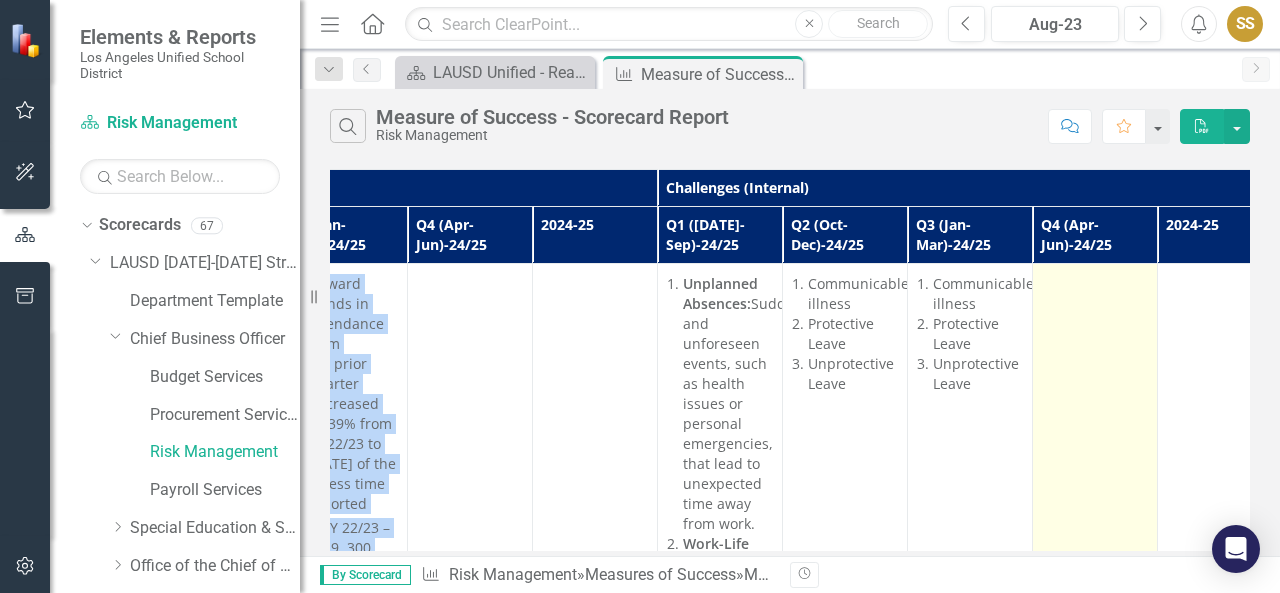 scroll, scrollTop: 0, scrollLeft: 1826, axis: horizontal 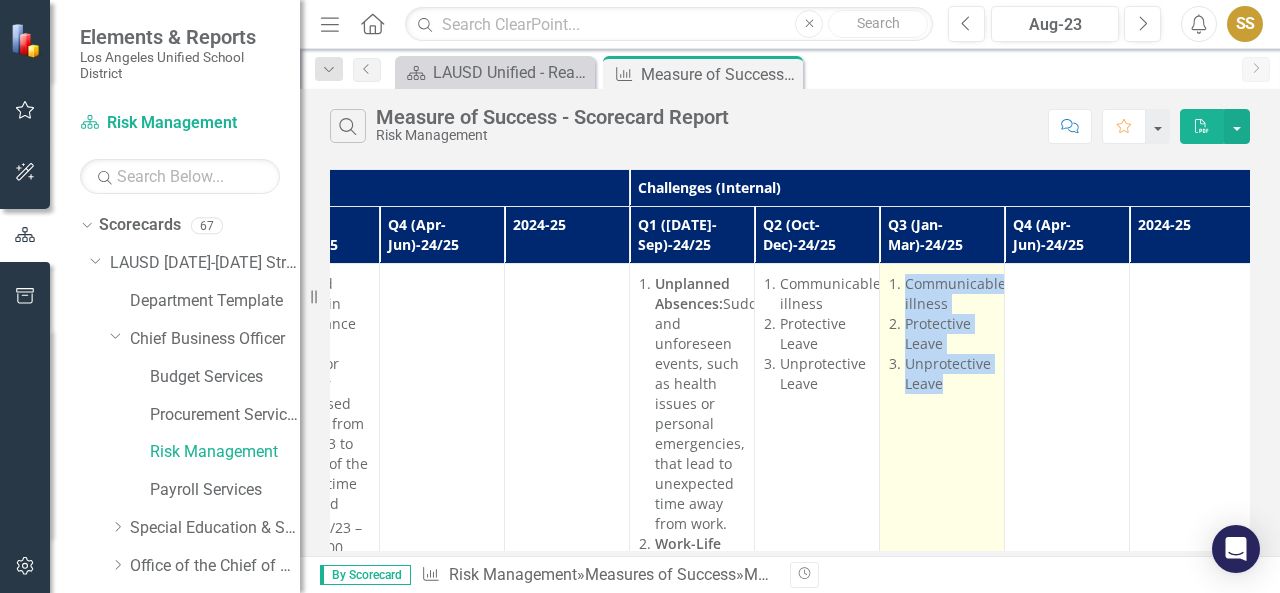 drag, startPoint x: 940, startPoint y: 382, endPoint x: 894, endPoint y: 282, distance: 110.0727 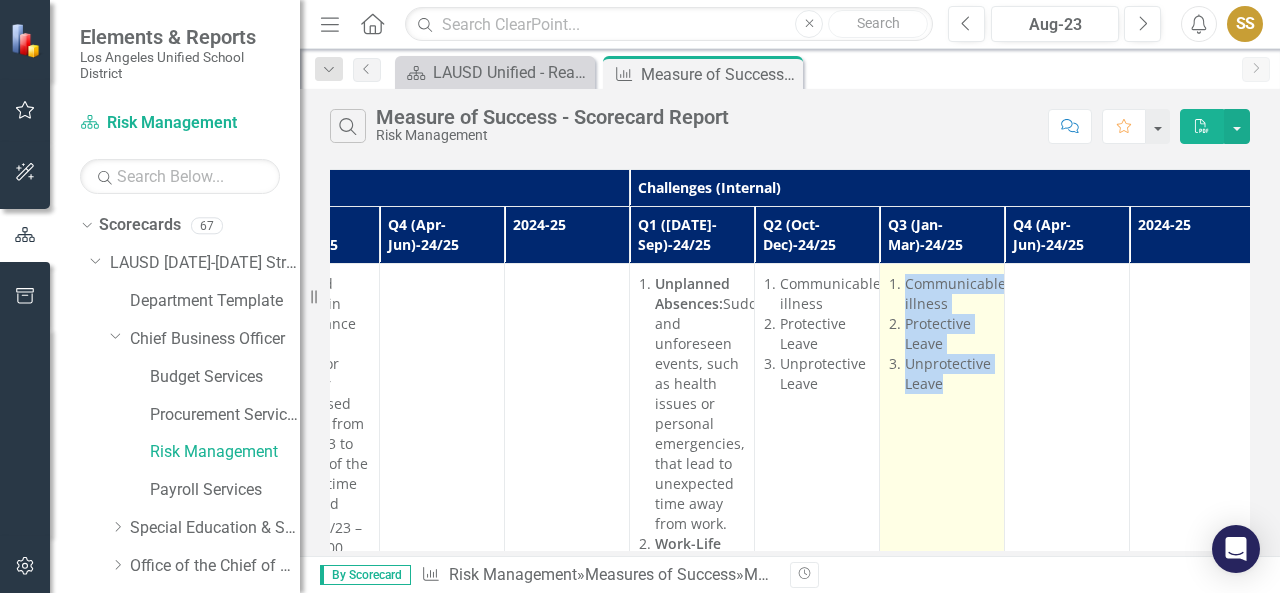 click on "Communicable illness
Protective Leave
Unprotective Leave" at bounding box center [949, 334] 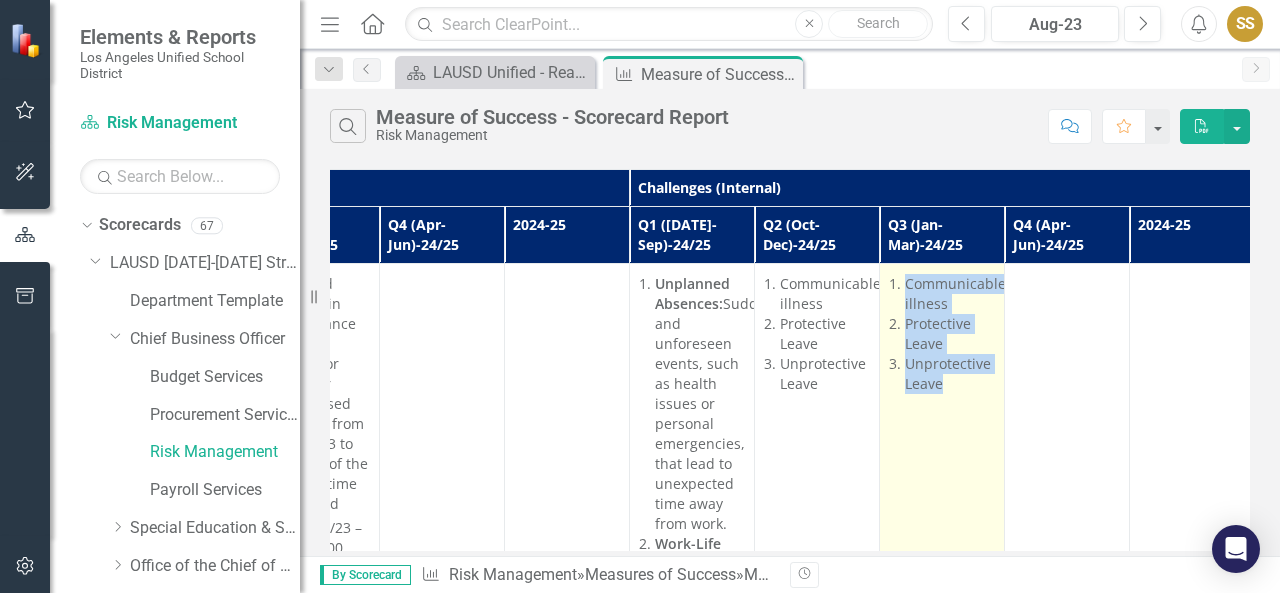 copy on "Communicable illness
Protective Leave
Unprotective Leave" 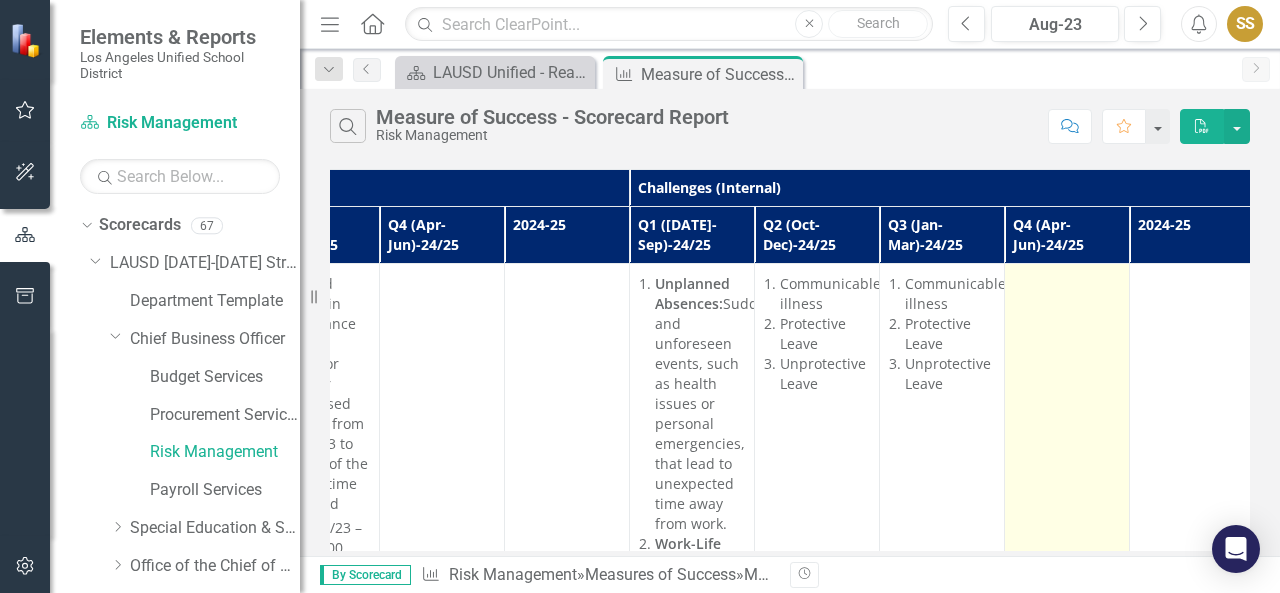click at bounding box center (1067, 878) 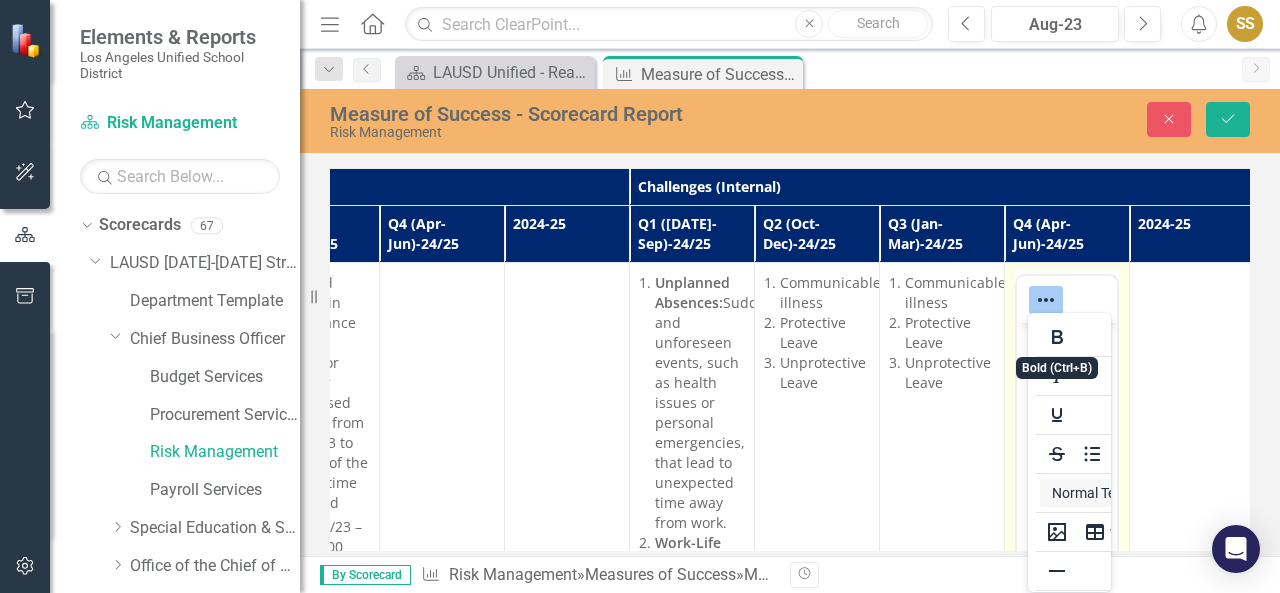 scroll, scrollTop: 0, scrollLeft: 0, axis: both 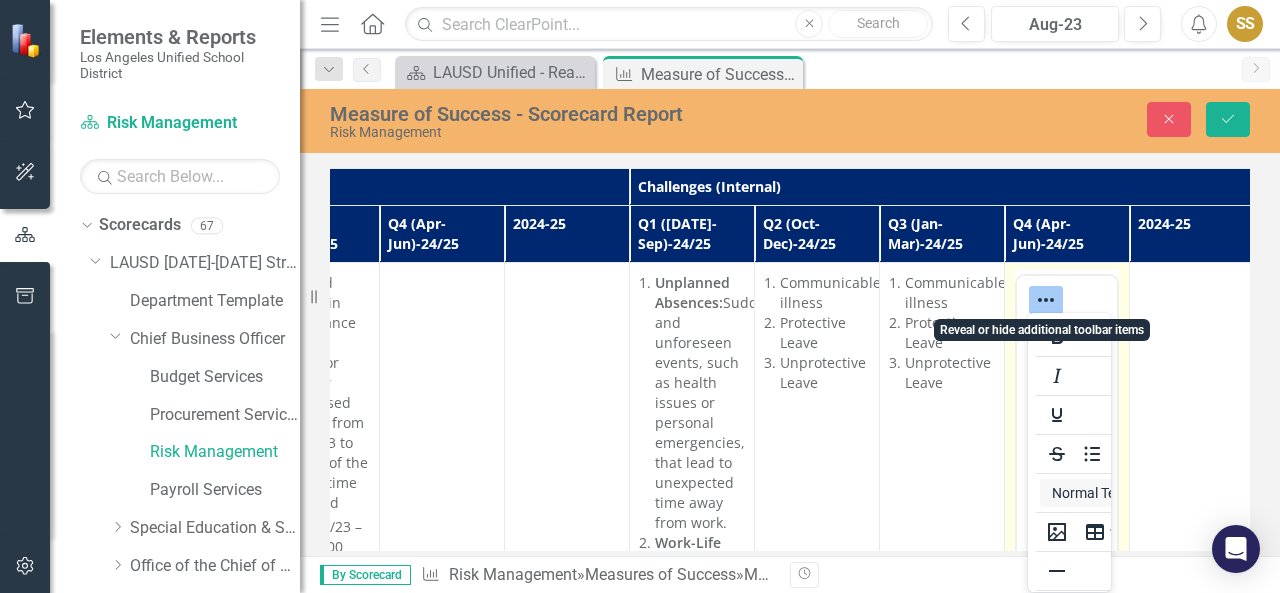 drag, startPoint x: 1037, startPoint y: 306, endPoint x: 1080, endPoint y: 293, distance: 44.922153 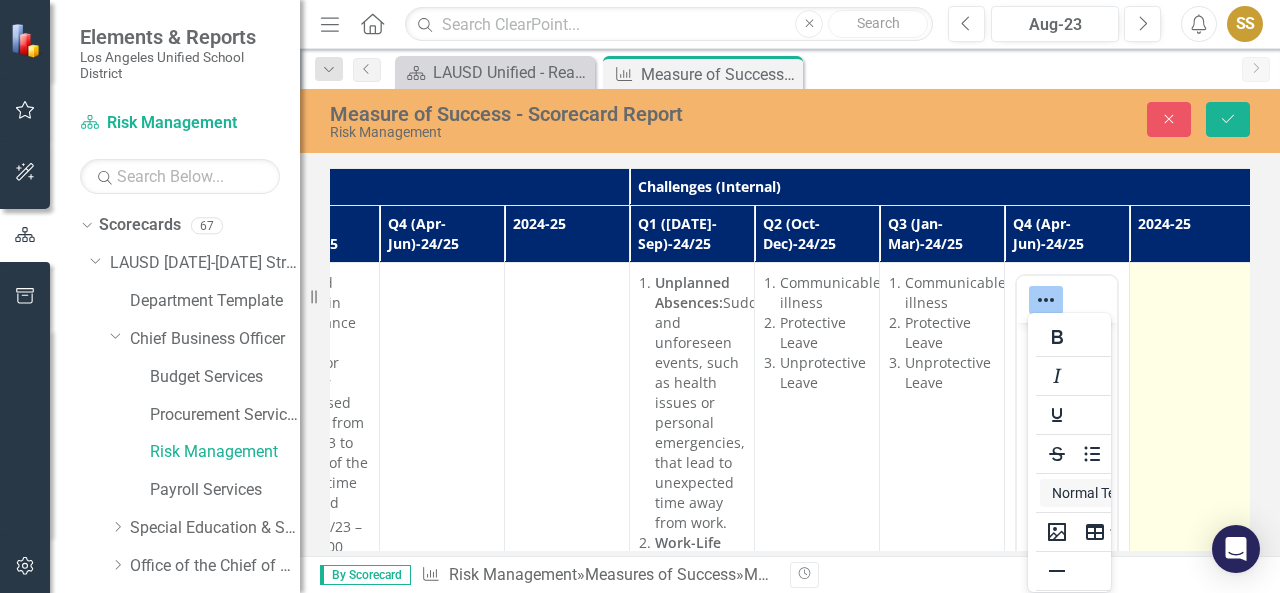 drag, startPoint x: 1080, startPoint y: 293, endPoint x: 1169, endPoint y: 385, distance: 128.0039 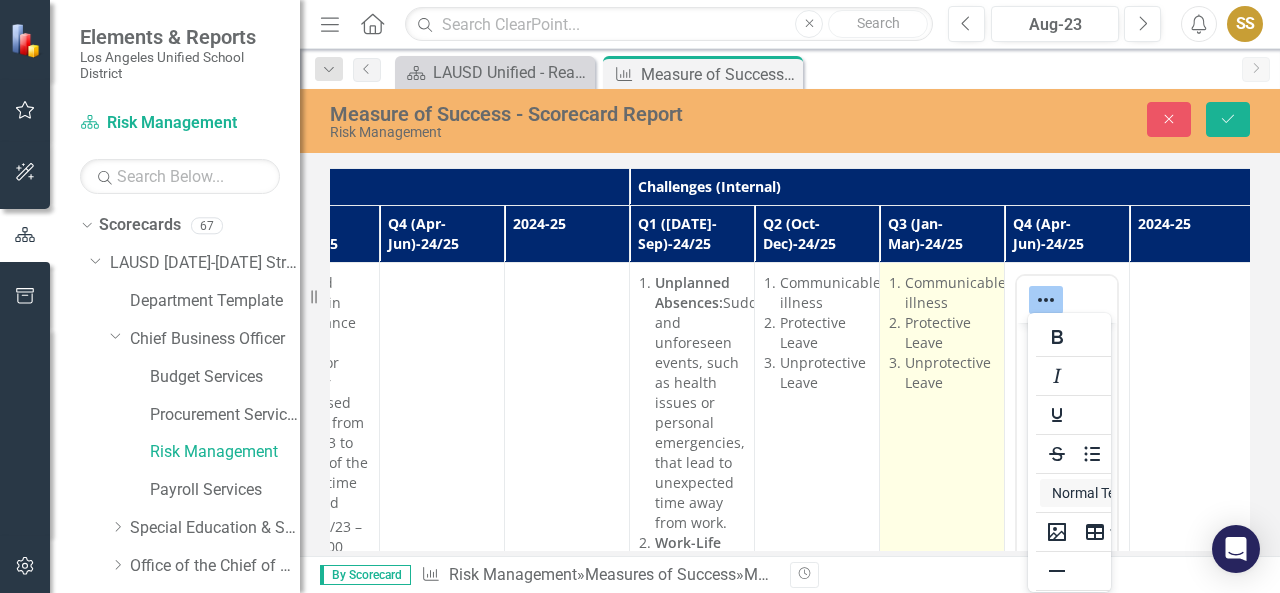 click on "Communicable illness
Protective Leave
Unprotective Leave" at bounding box center [942, 877] 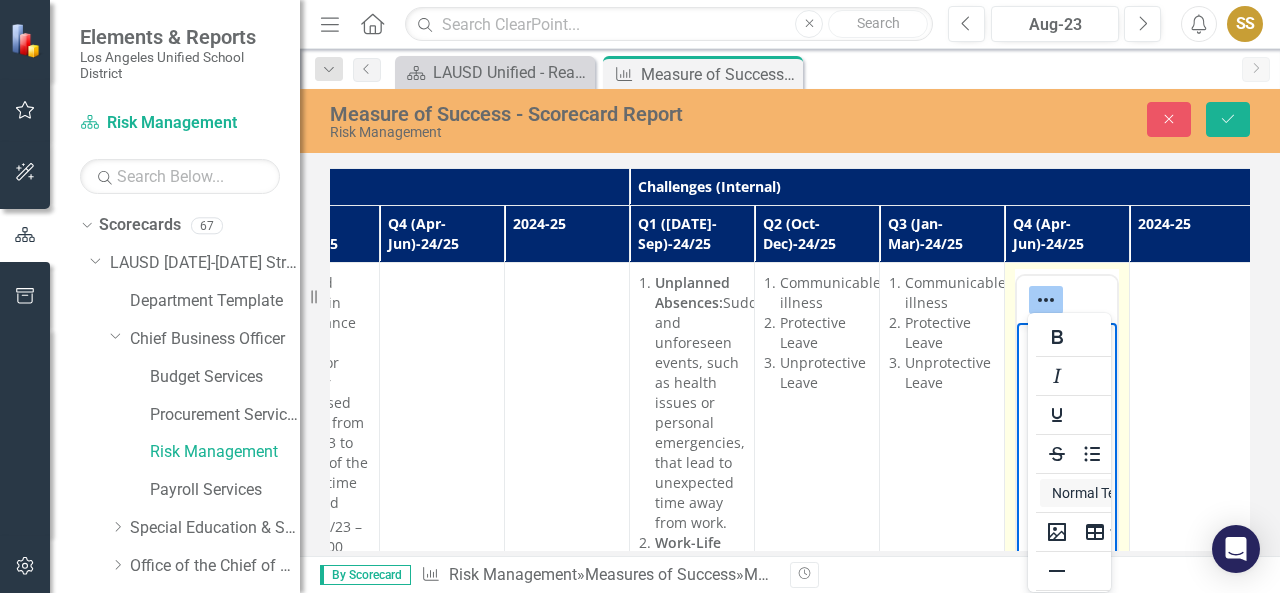 click at bounding box center [1067, 473] 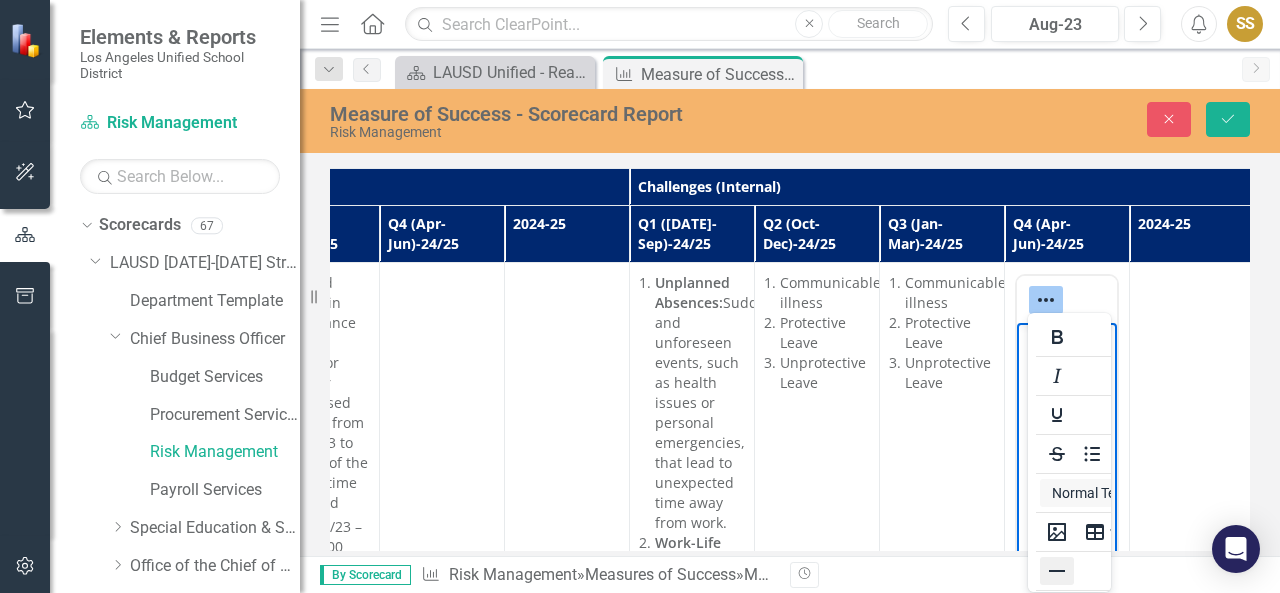 click 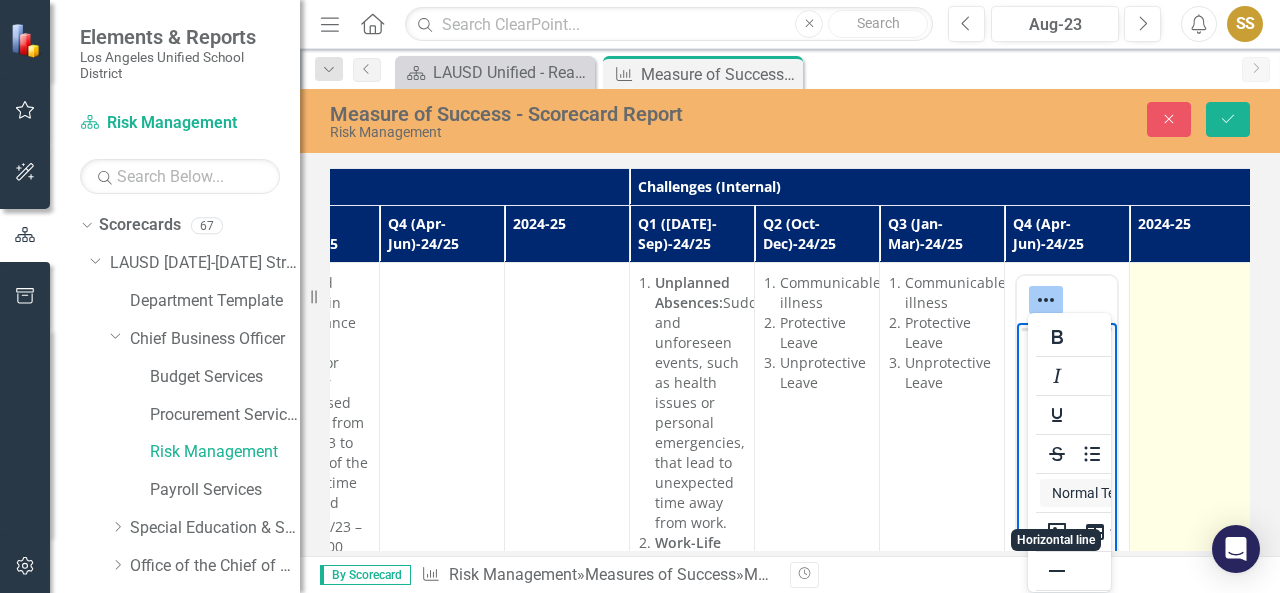 click at bounding box center [1192, 877] 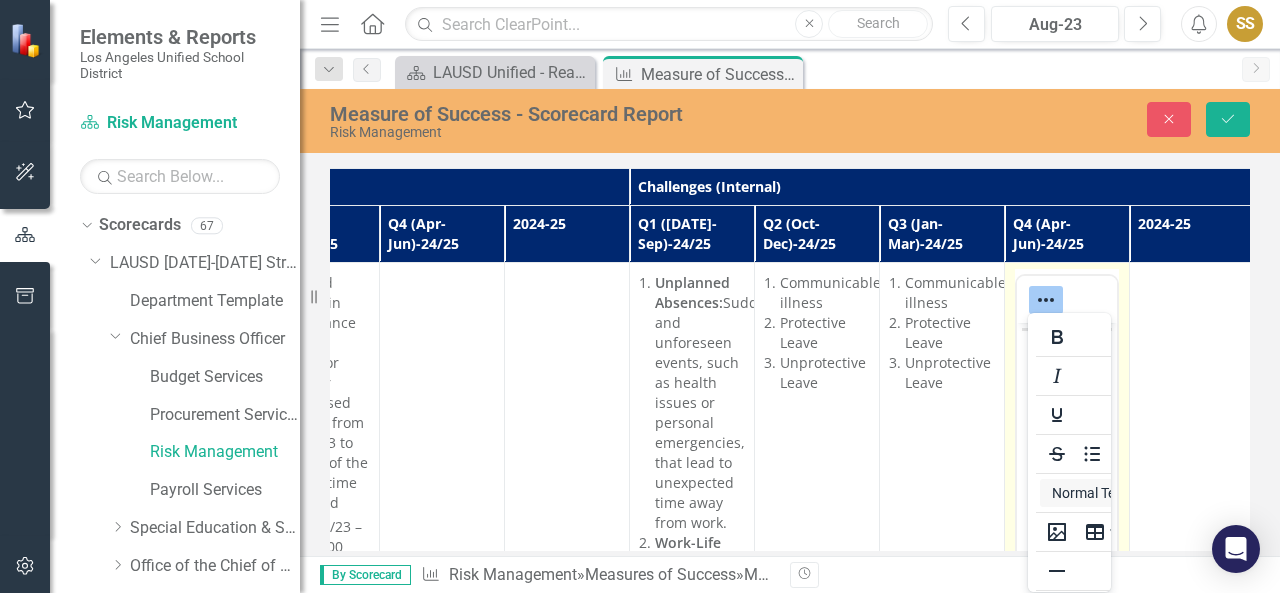 click 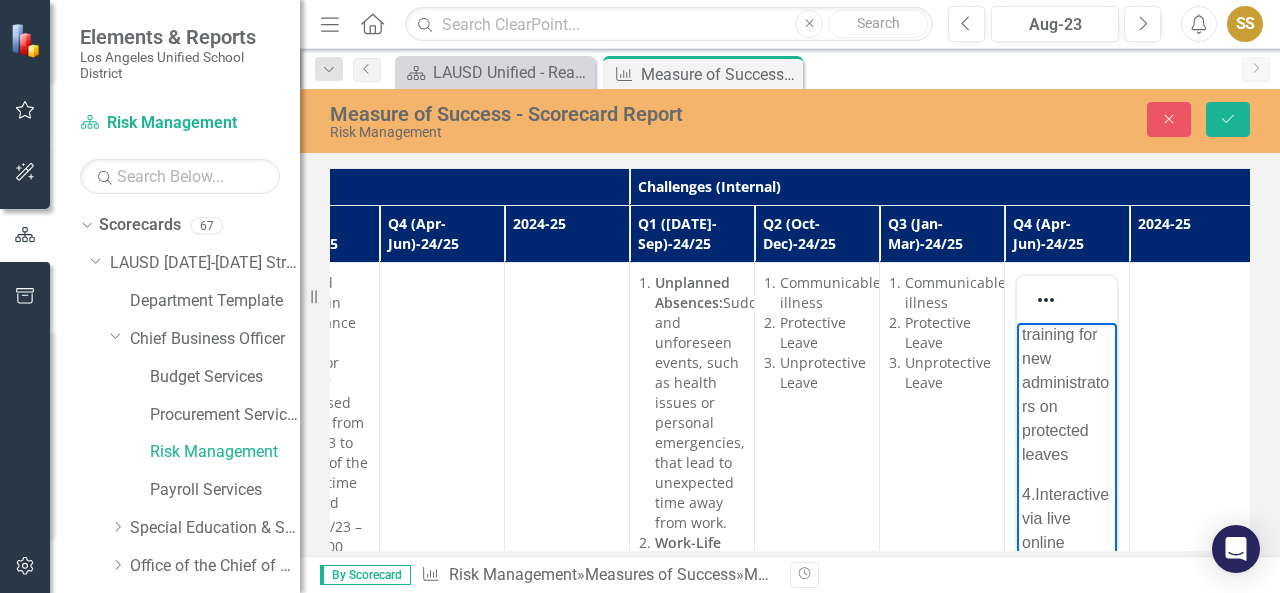 scroll, scrollTop: 133, scrollLeft: 1826, axis: both 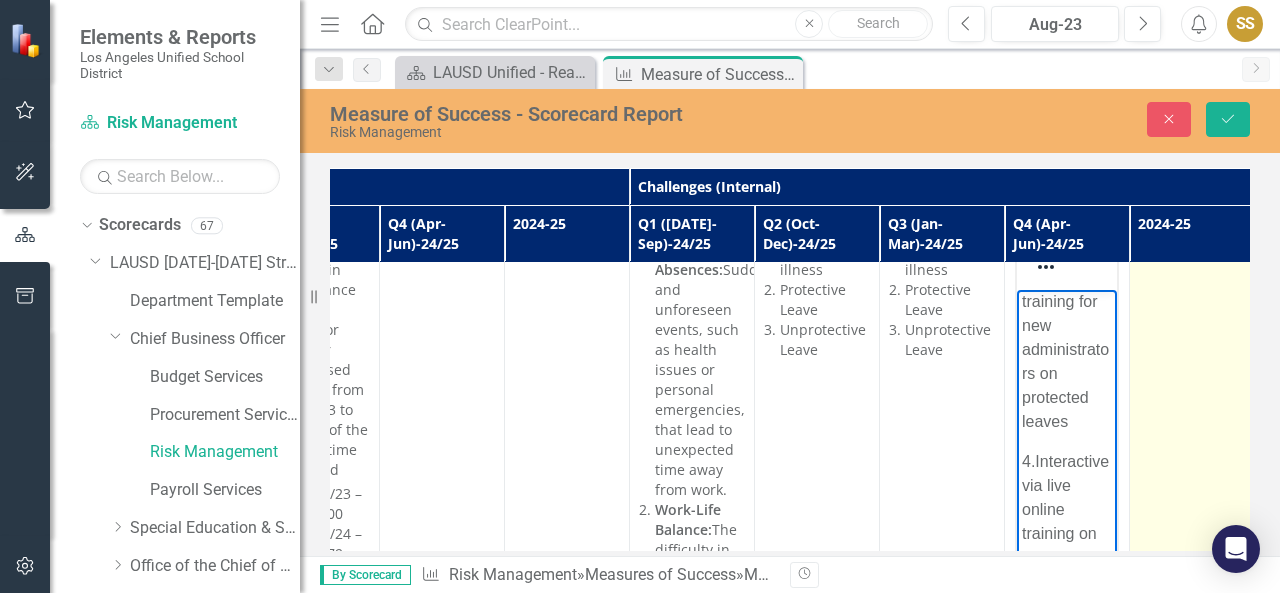 click at bounding box center [1192, 844] 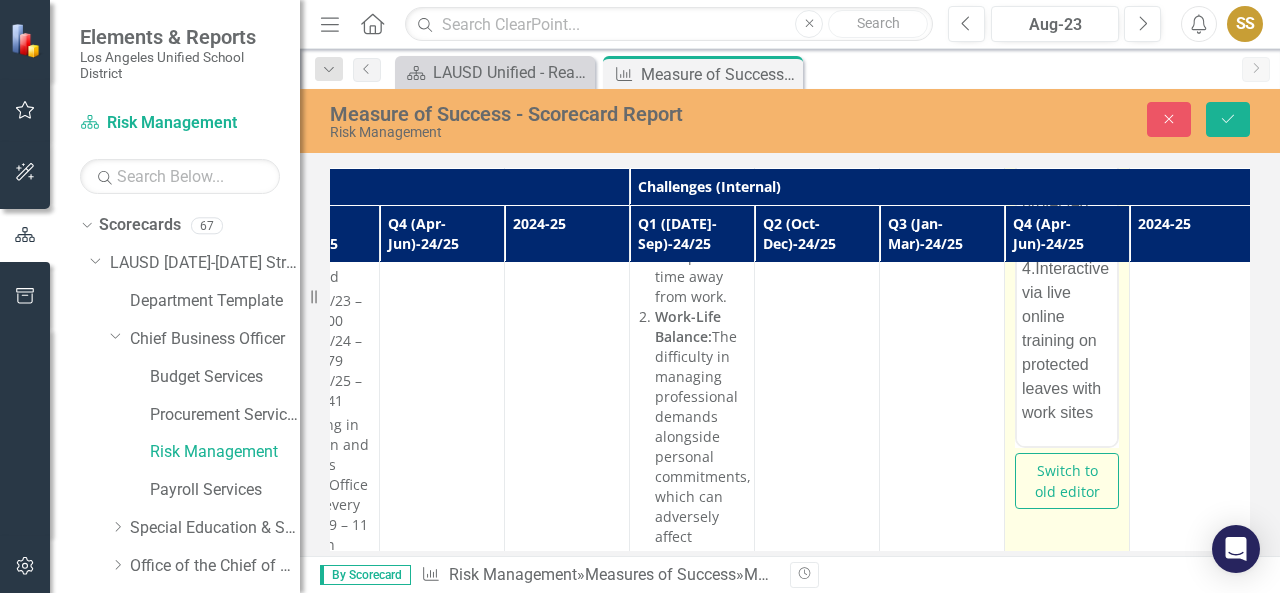 scroll, scrollTop: 233, scrollLeft: 1826, axis: both 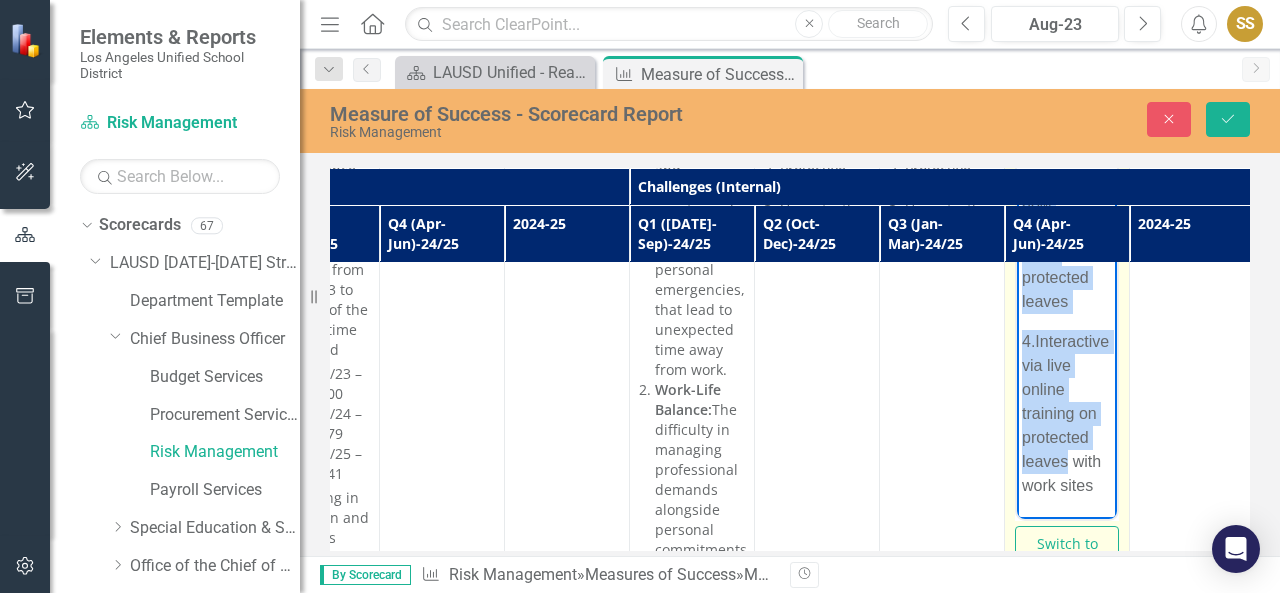 drag, startPoint x: 1021, startPoint y: 188, endPoint x: 1092, endPoint y: 1232, distance: 1046.4115 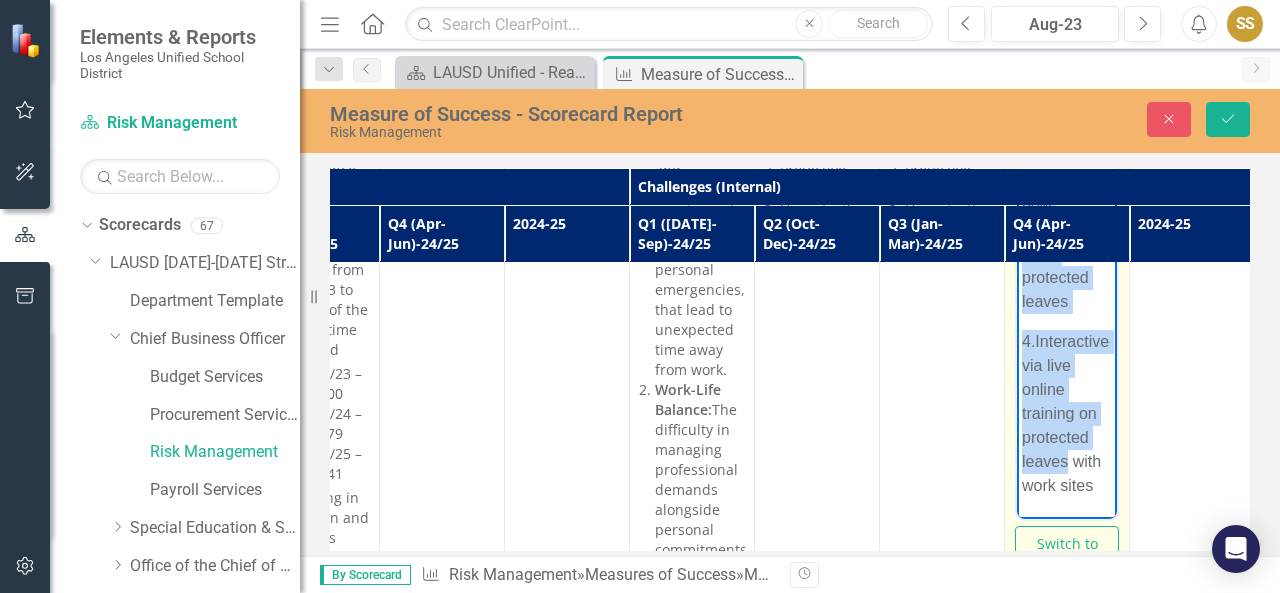 click on "1.      Engaging in question and answers during Office Hours every [DATE] 9 – 11 AM with work sites 2.      Engaging in question and answers with various divisions on protected leaves 3.      In-person training for new administrators on protected leaves 4.      Interactive via live online training on protected leaves with work sites" at bounding box center (1067, 96) 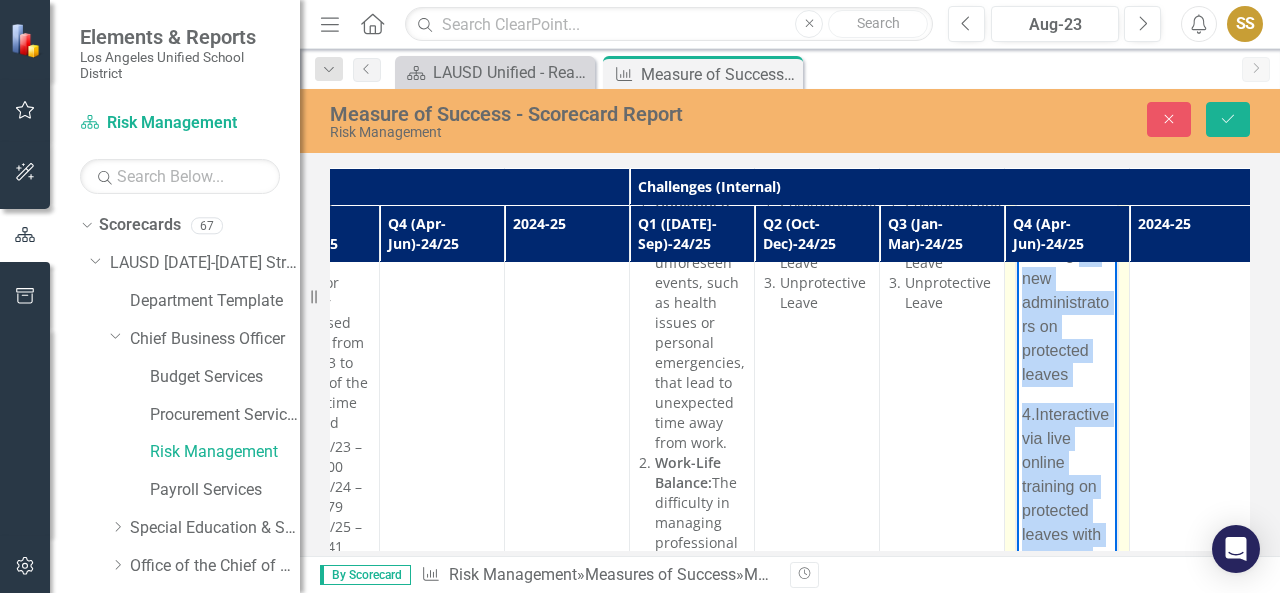 scroll, scrollTop: 19, scrollLeft: 1826, axis: both 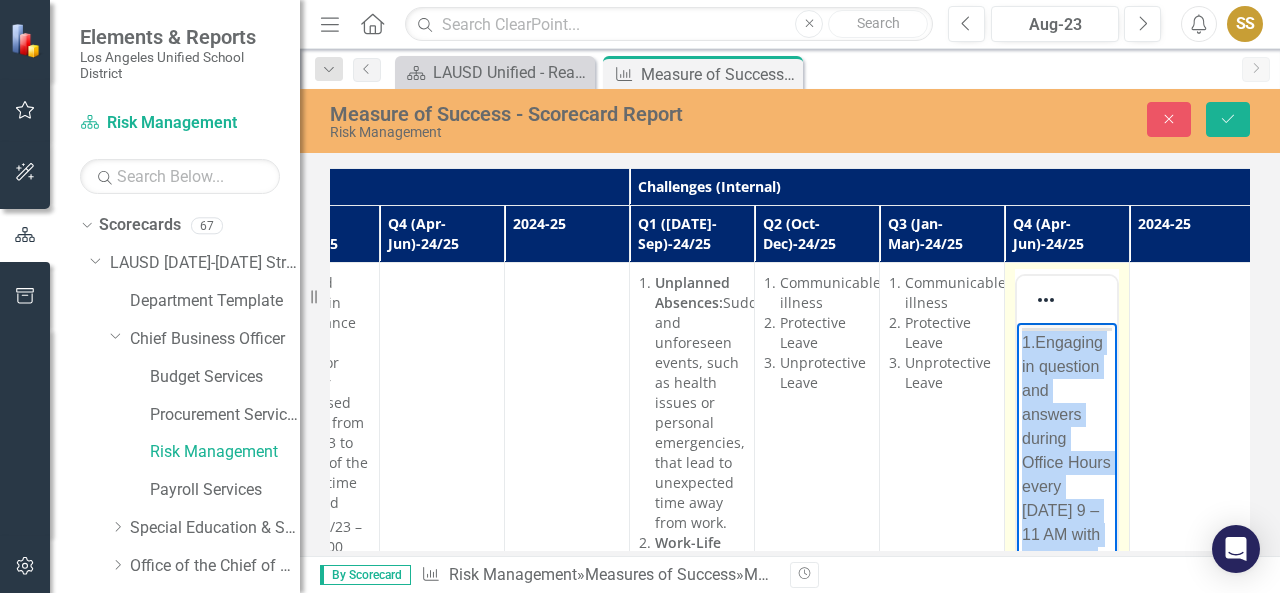 drag, startPoint x: 1062, startPoint y: 646, endPoint x: 2053, endPoint y: 644, distance: 991.002 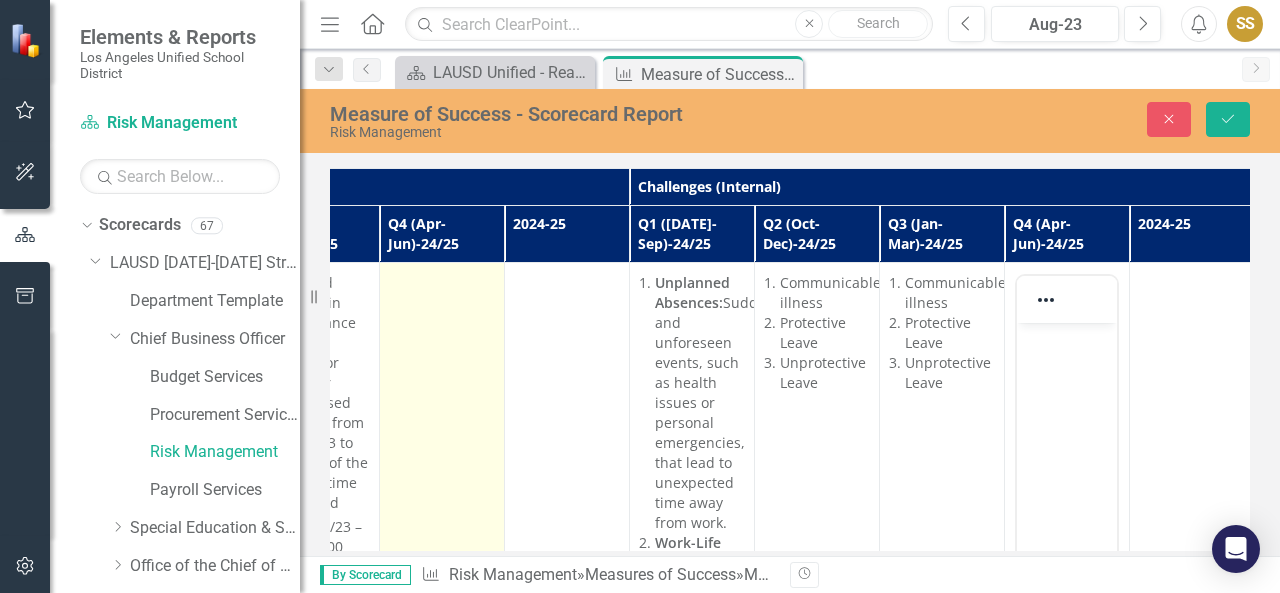 click at bounding box center (442, 877) 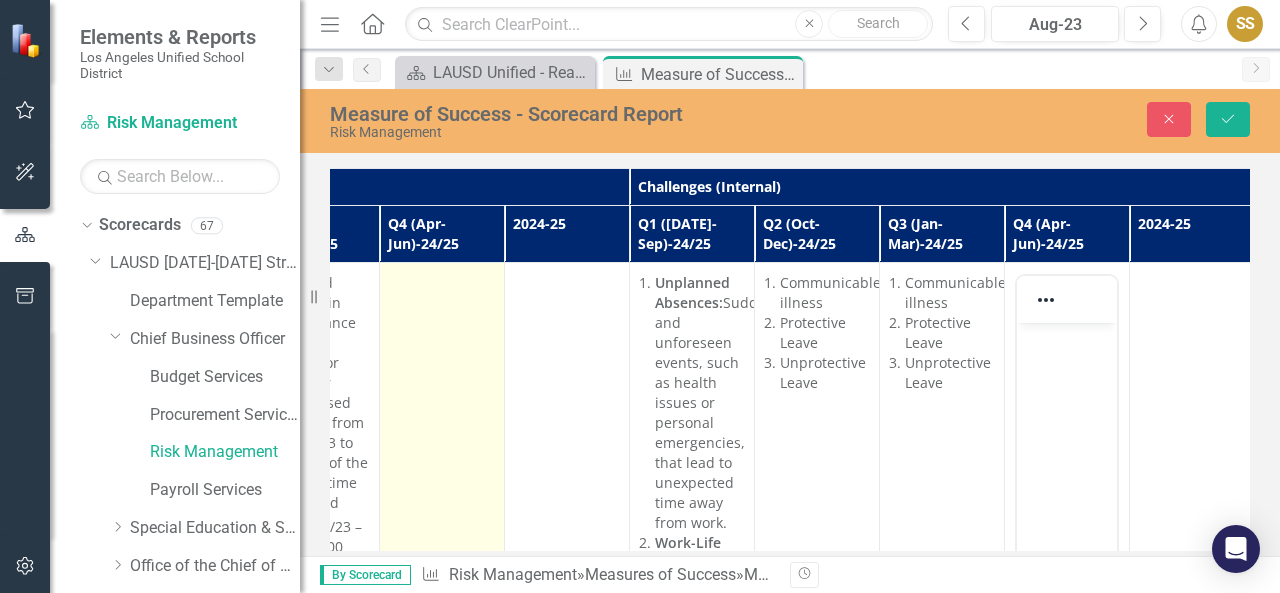 click at bounding box center [442, 877] 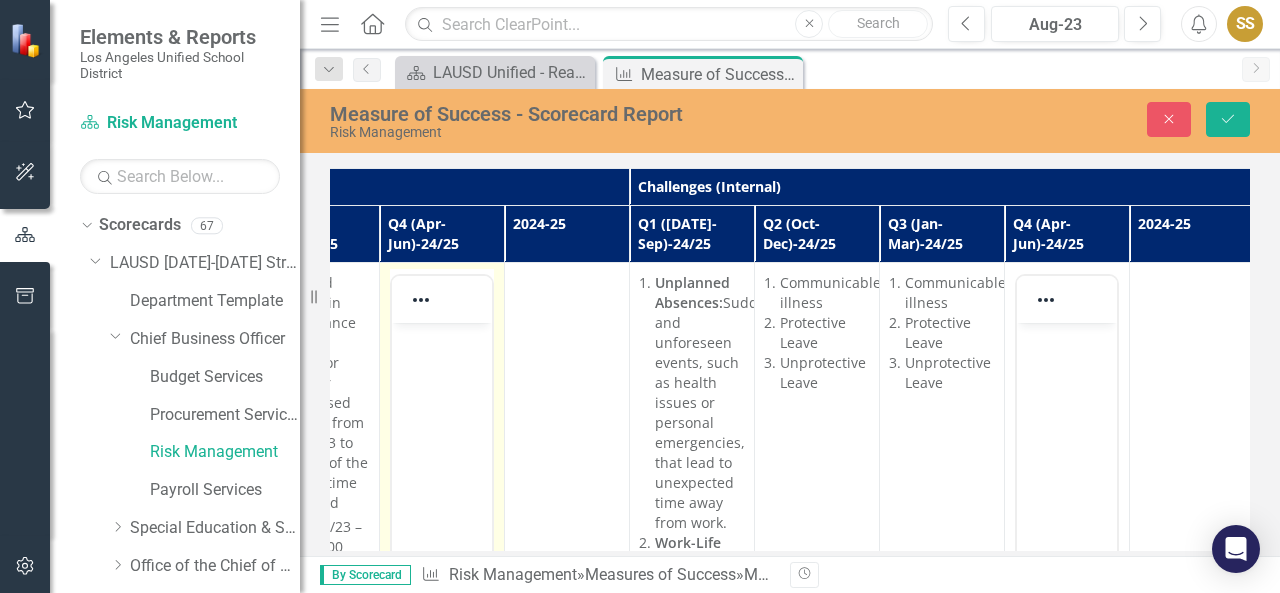 scroll, scrollTop: 0, scrollLeft: 0, axis: both 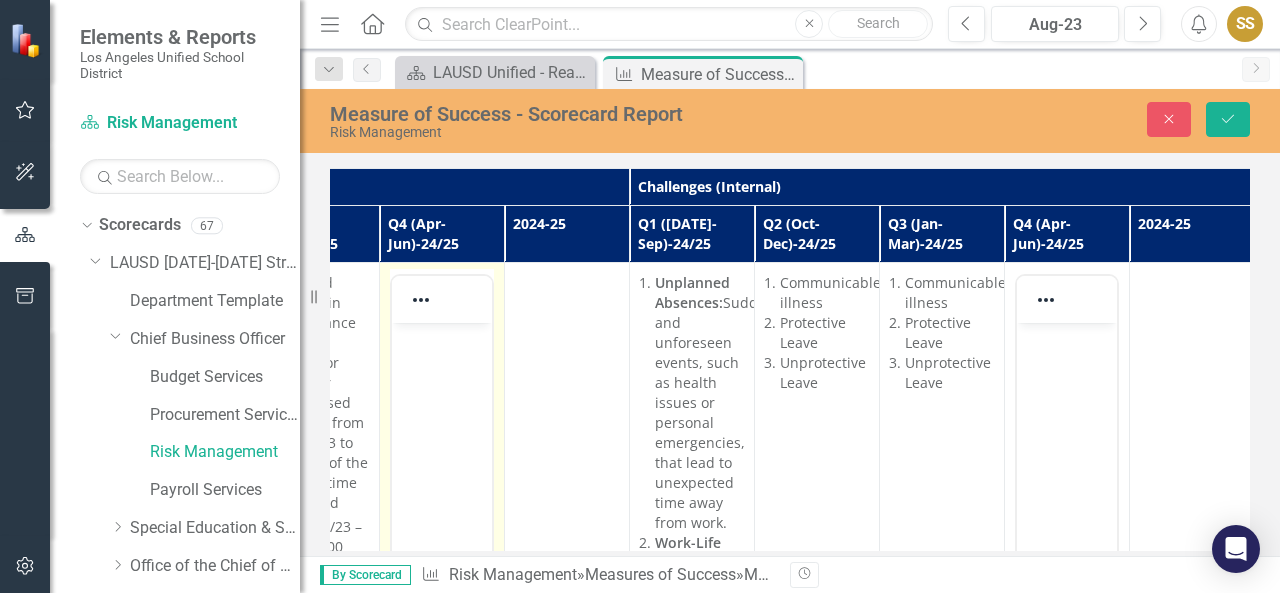 click at bounding box center (442, 340) 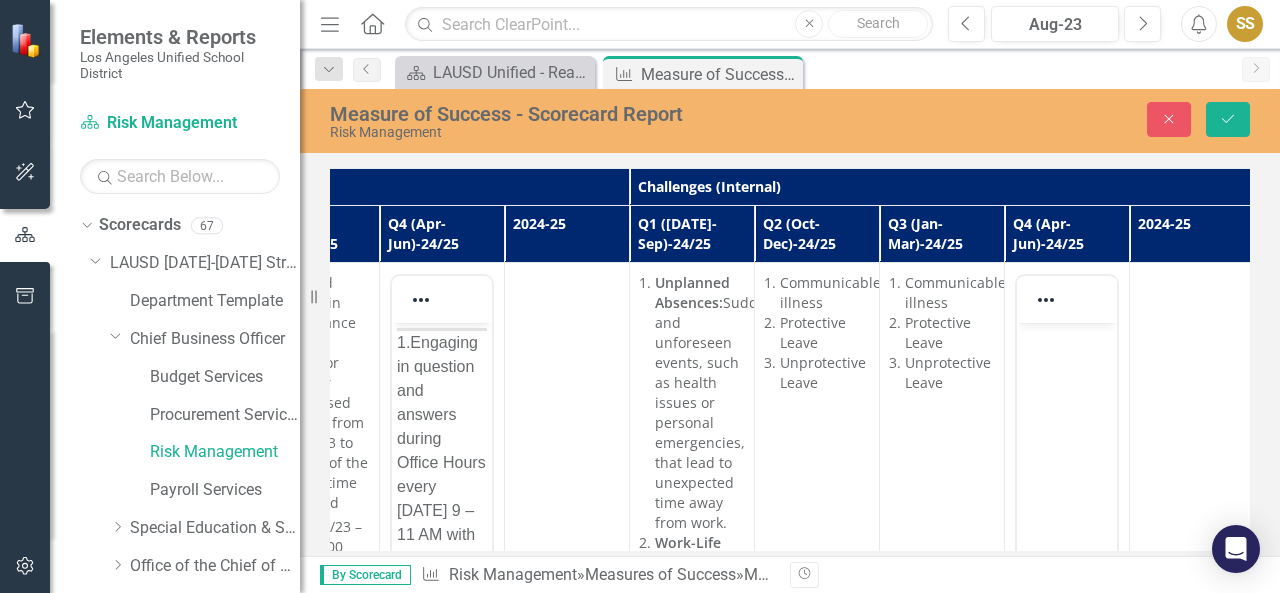 scroll, scrollTop: 133, scrollLeft: 1826, axis: both 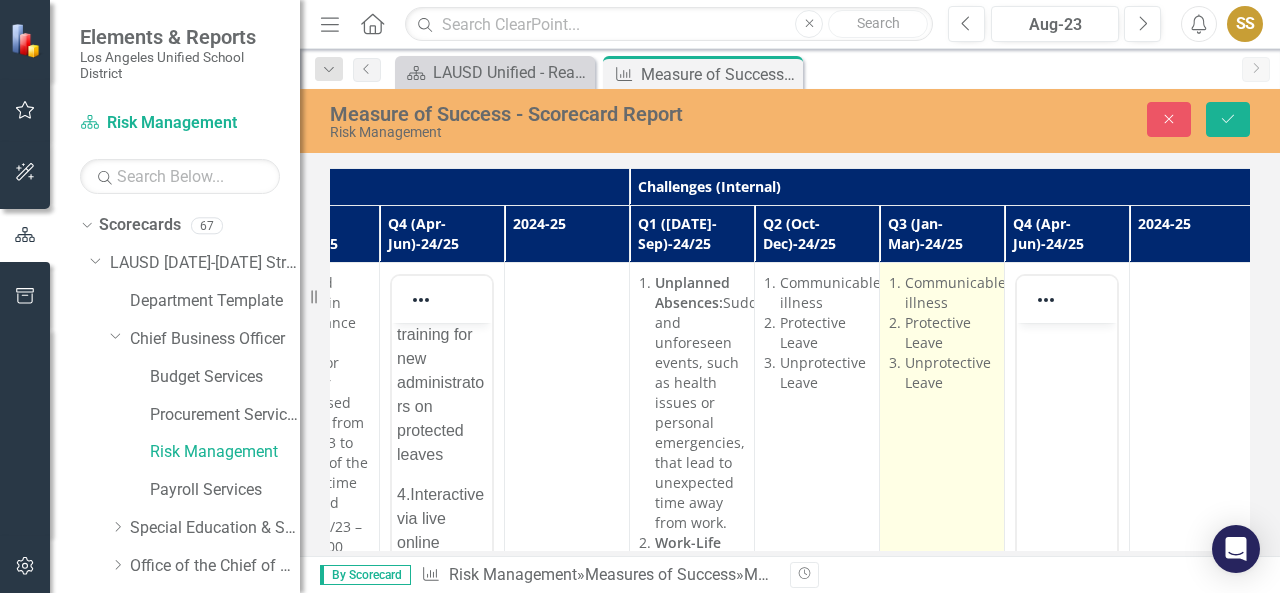 click on "Unprotective Leave" at bounding box center [949, 373] 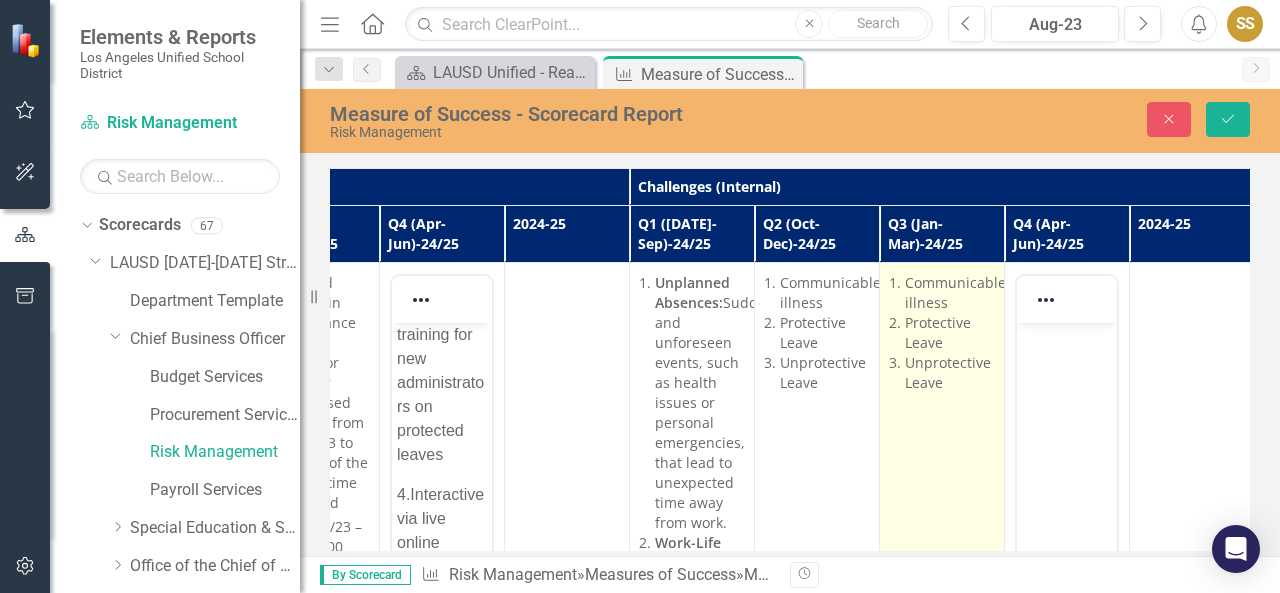 click on "Unprotective Leave" at bounding box center (949, 373) 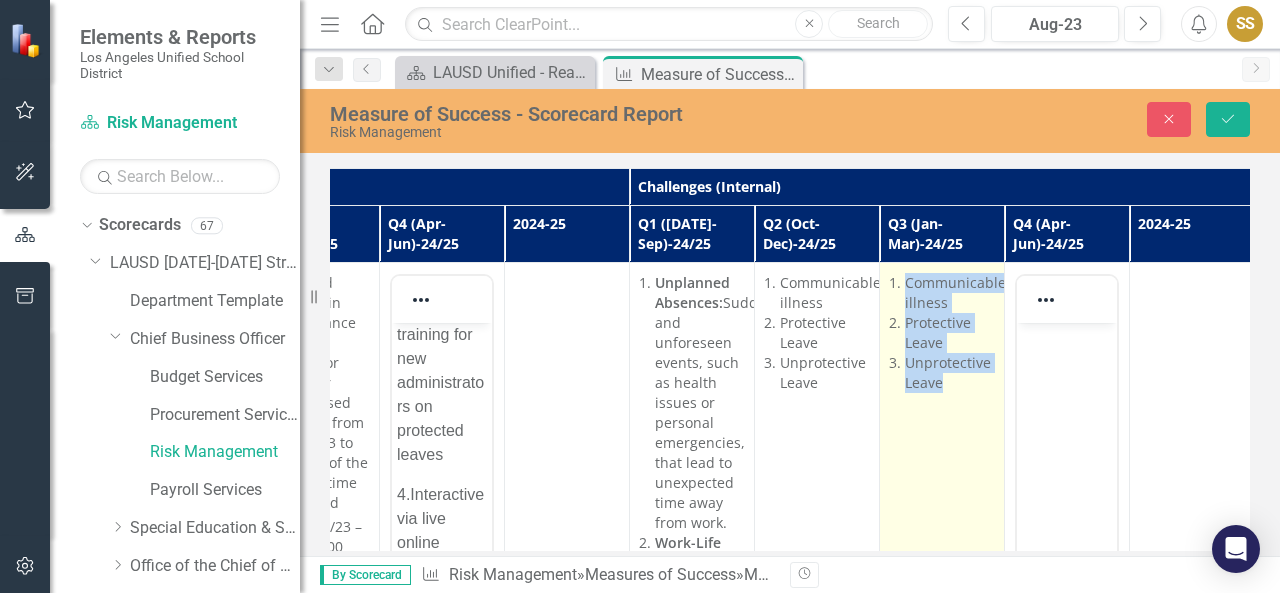 drag, startPoint x: 944, startPoint y: 381, endPoint x: 892, endPoint y: 271, distance: 121.67169 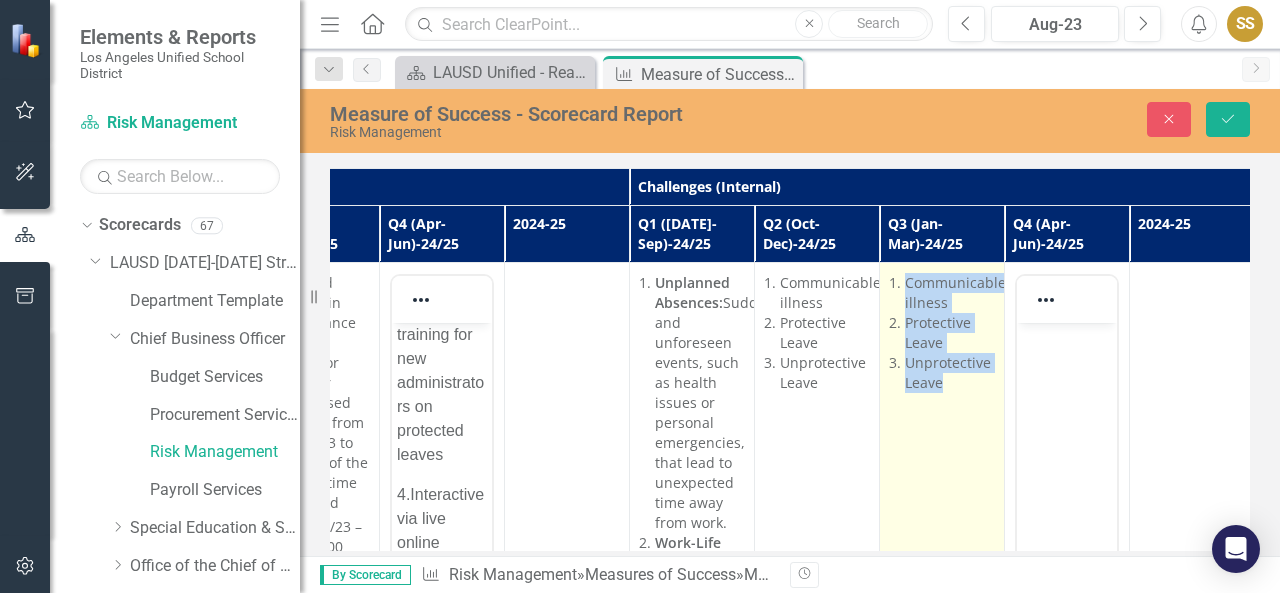 click on "Communicable illness
Protective Leave
Unprotective Leave" at bounding box center [942, 877] 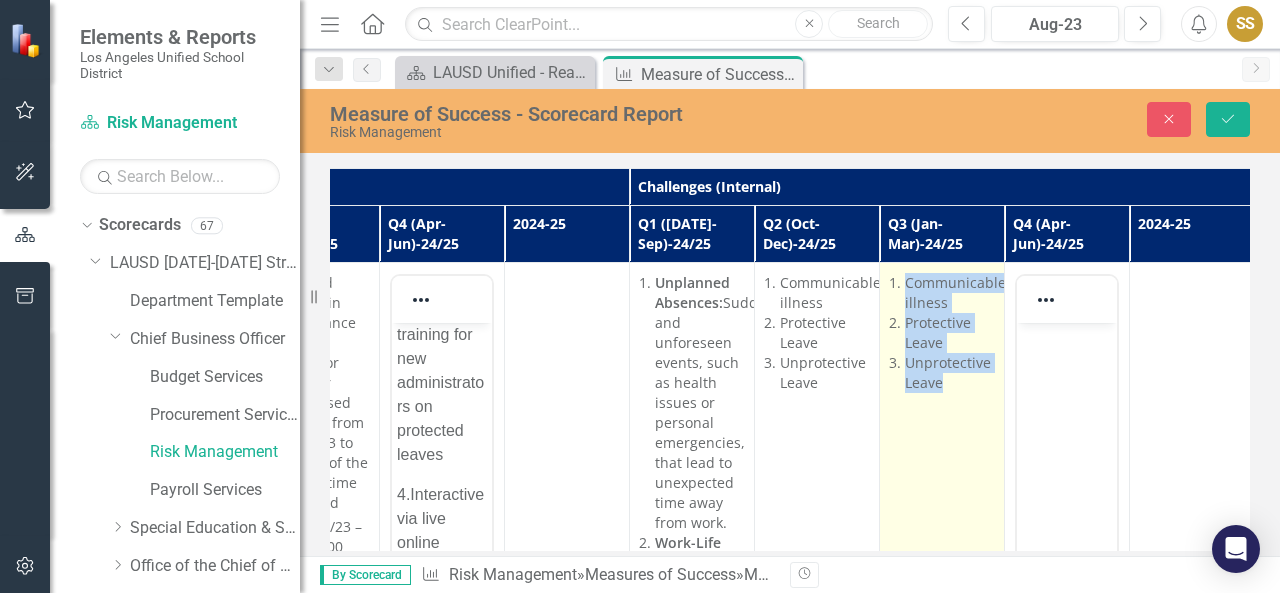 copy on "Communicable illness
Protective Leave
Unprotective Leave" 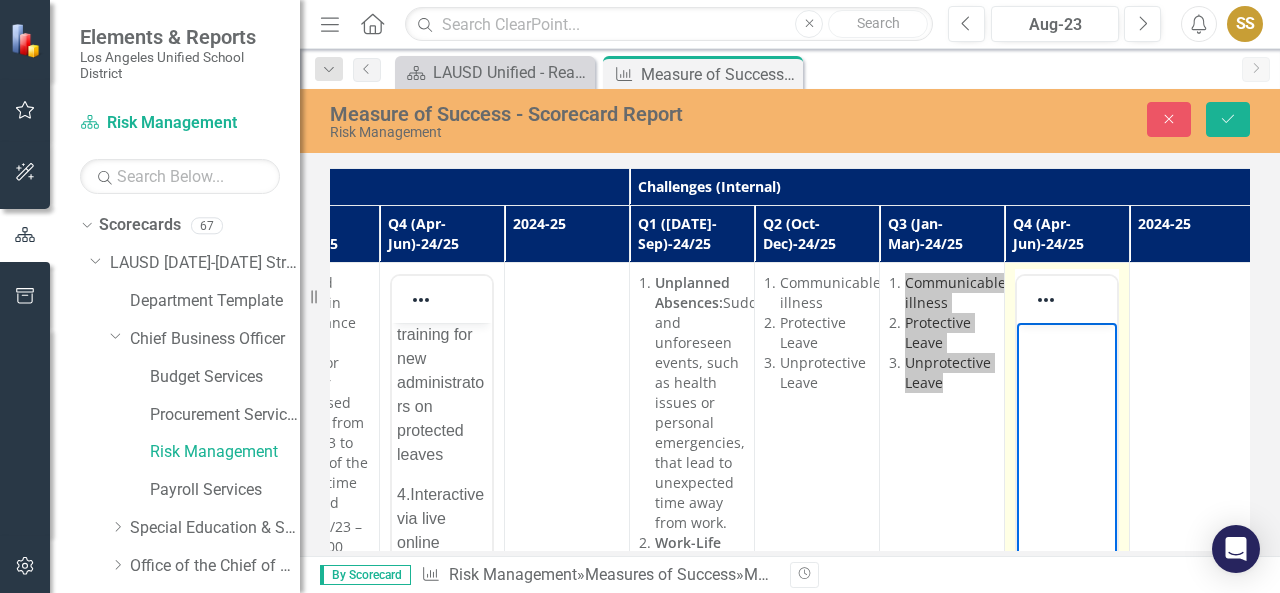 click at bounding box center (1067, 340) 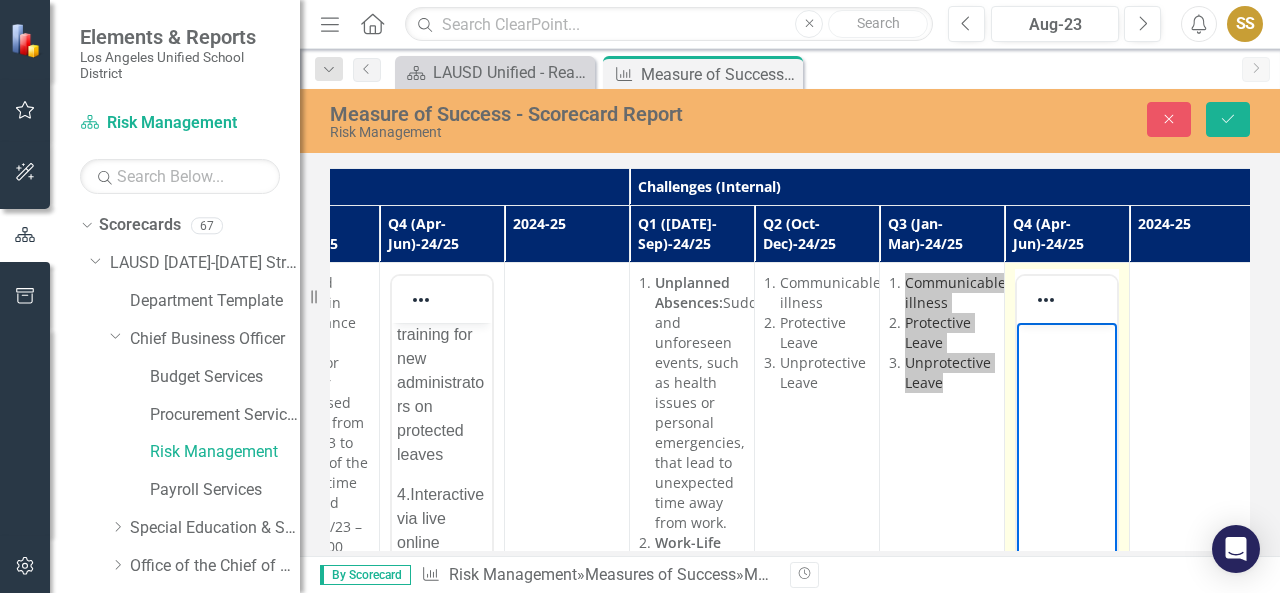 paste 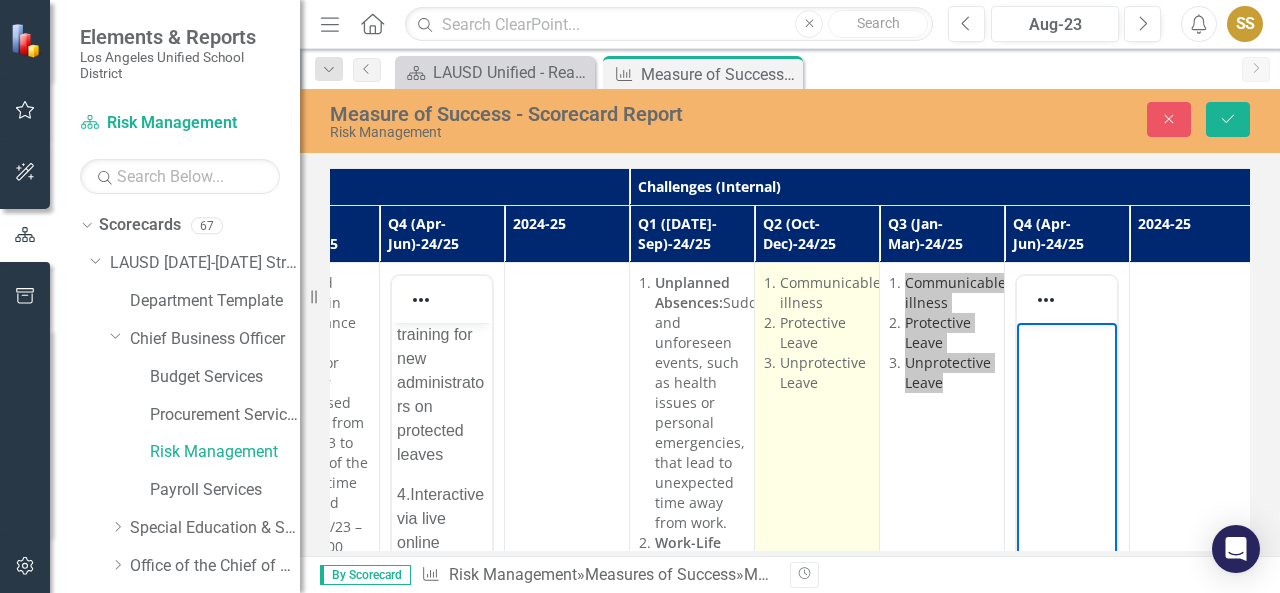 type 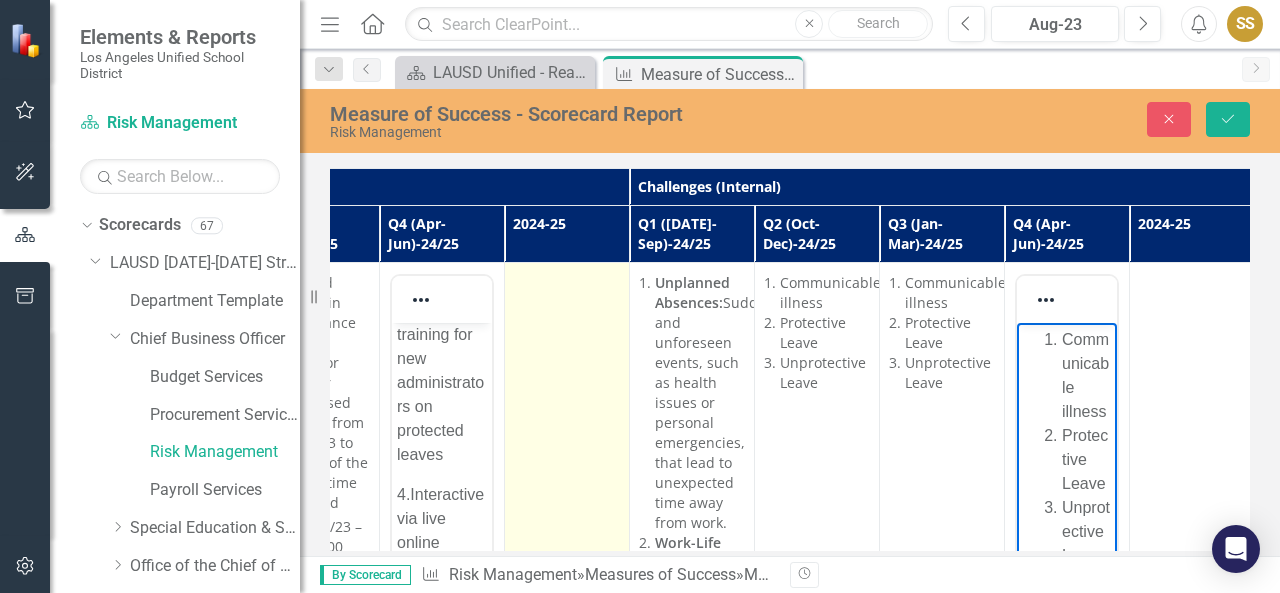 click at bounding box center (567, 877) 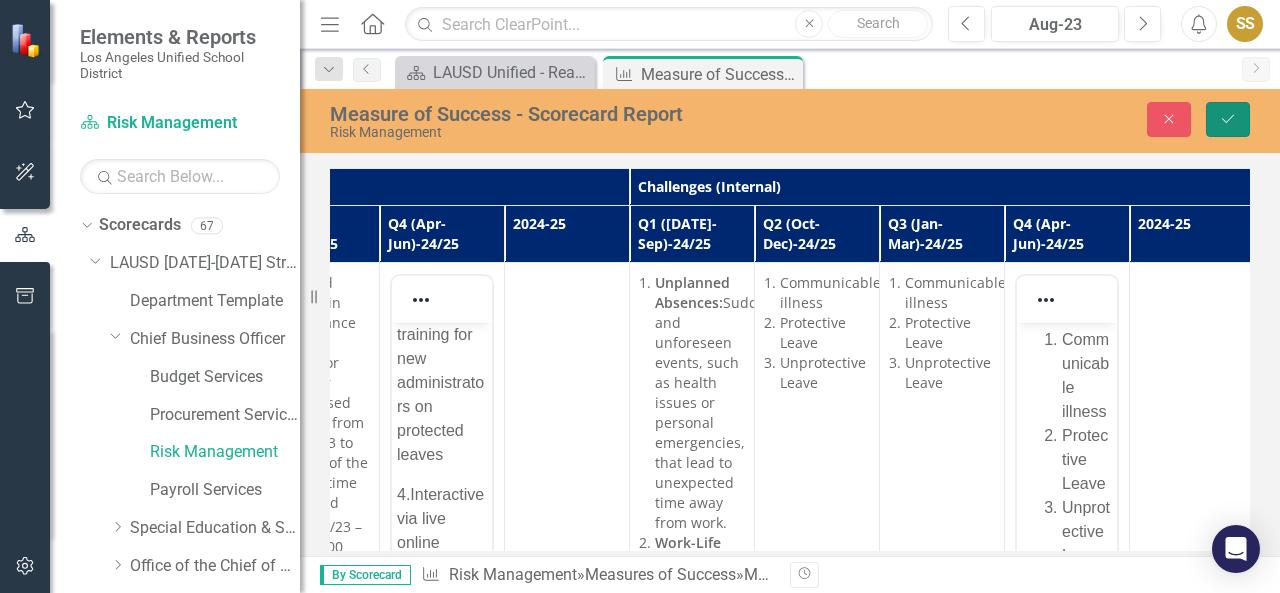 click on "Save" 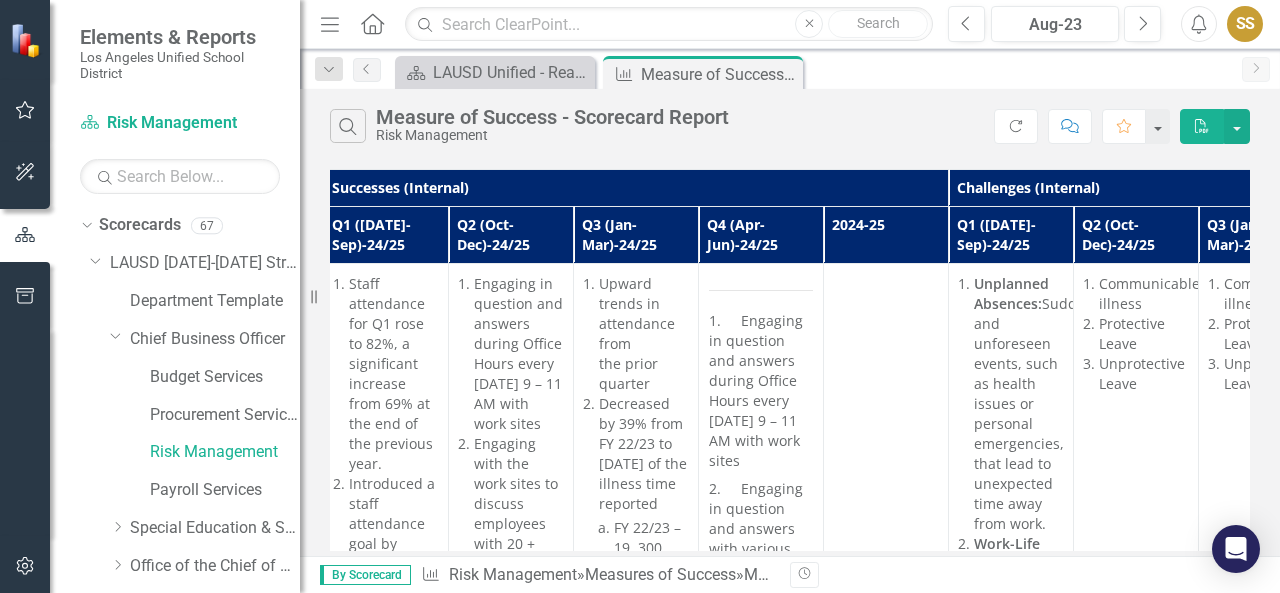 scroll, scrollTop: 0, scrollLeft: 1525, axis: horizontal 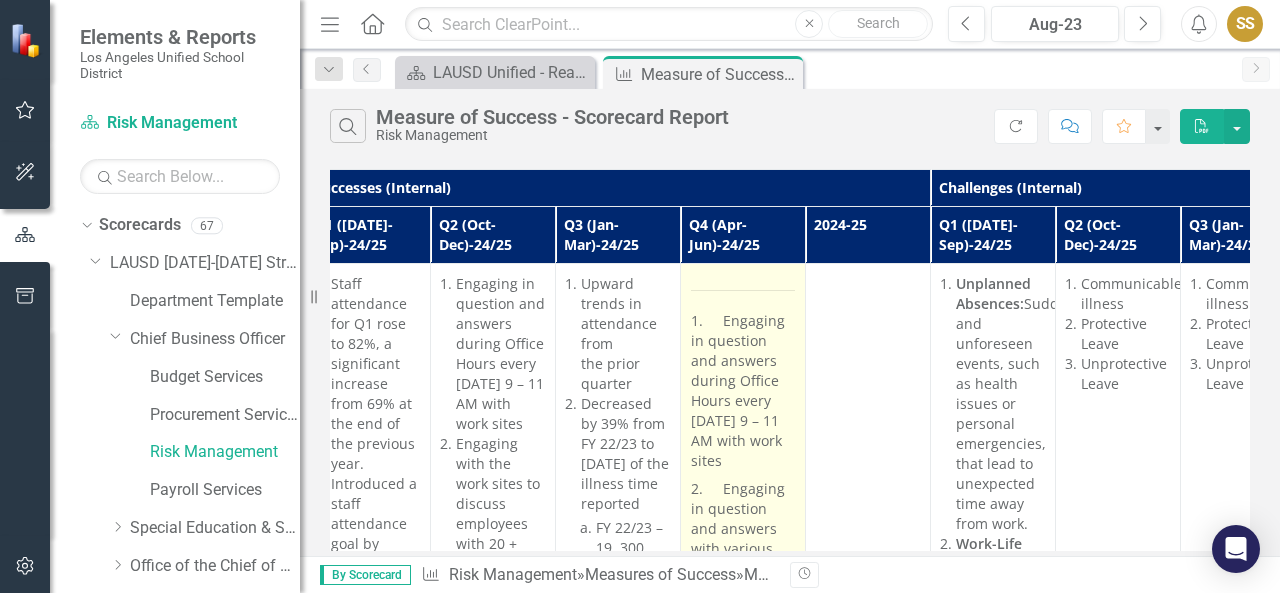 click on "1.     Engaging in question and answers during Office Hours every [DATE] 9 – 11 AM with work sites" at bounding box center (743, 393) 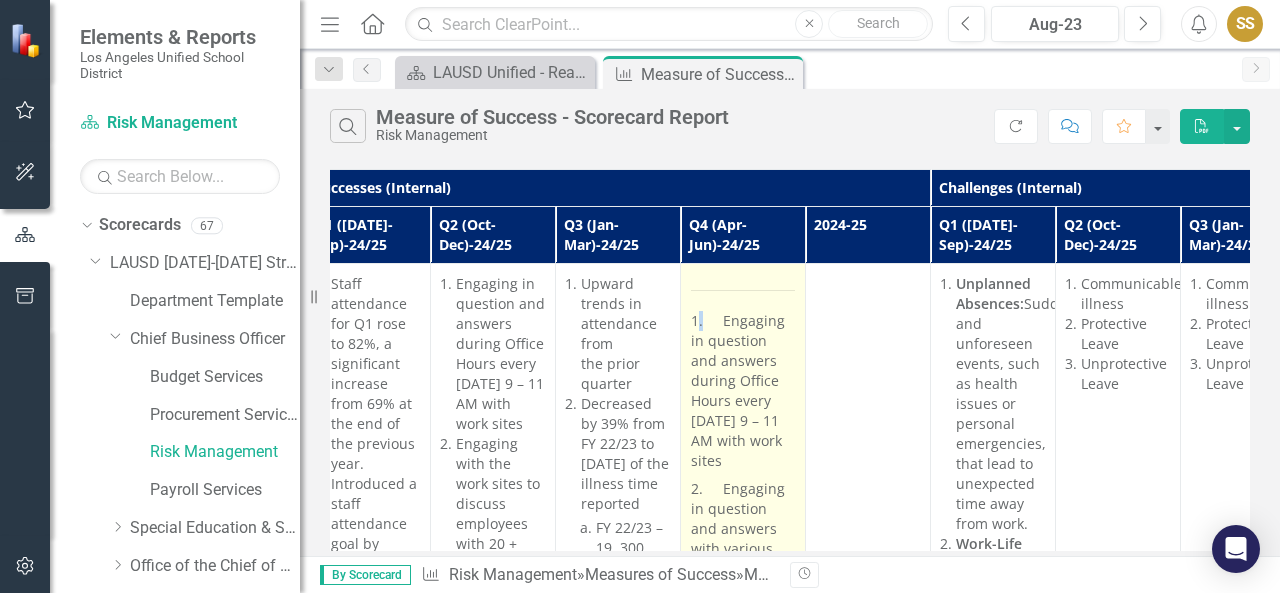 click on "1.     Engaging in question and answers during Office Hours every [DATE] 9 – 11 AM with work sites" at bounding box center (743, 393) 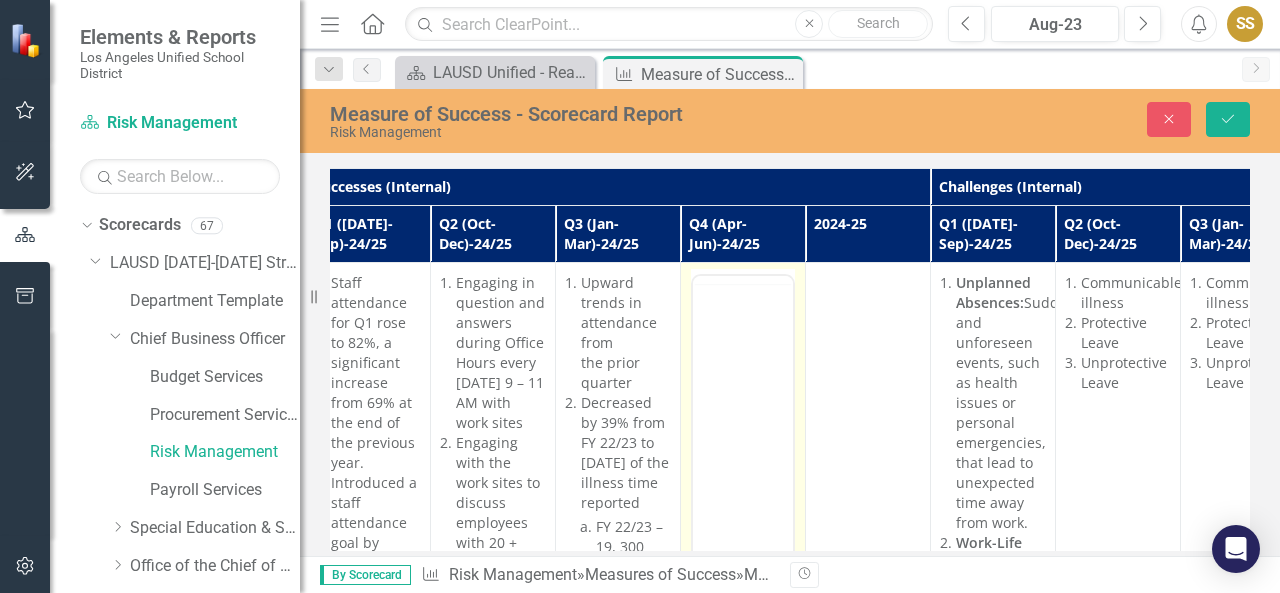 click at bounding box center [743, 474] 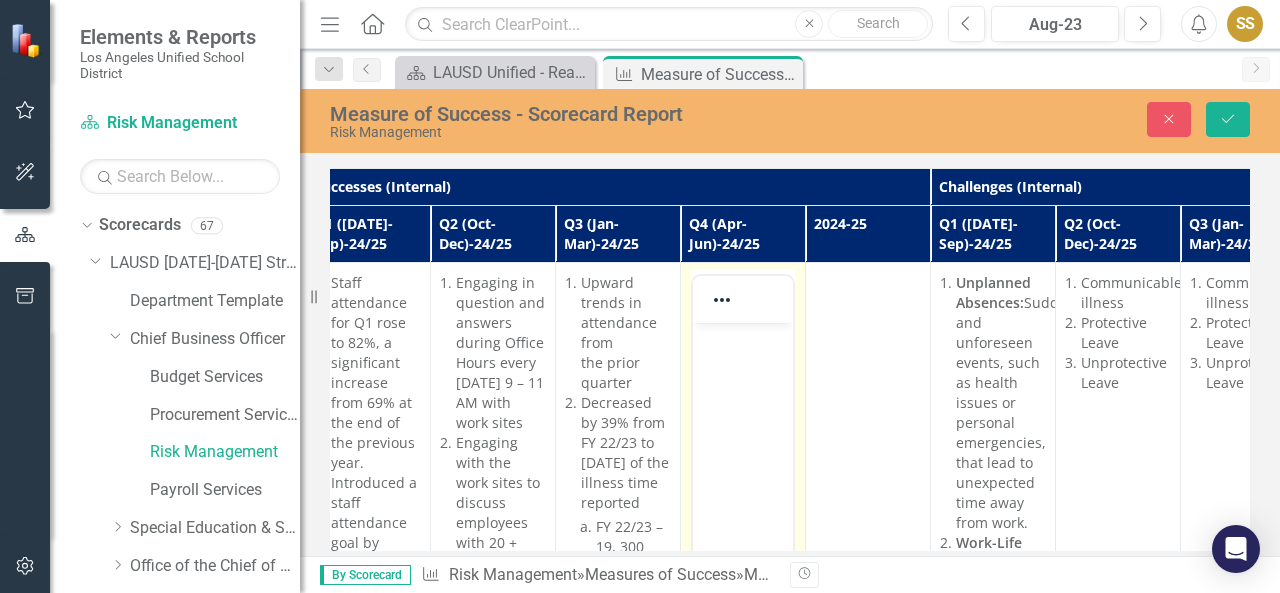scroll, scrollTop: 0, scrollLeft: 0, axis: both 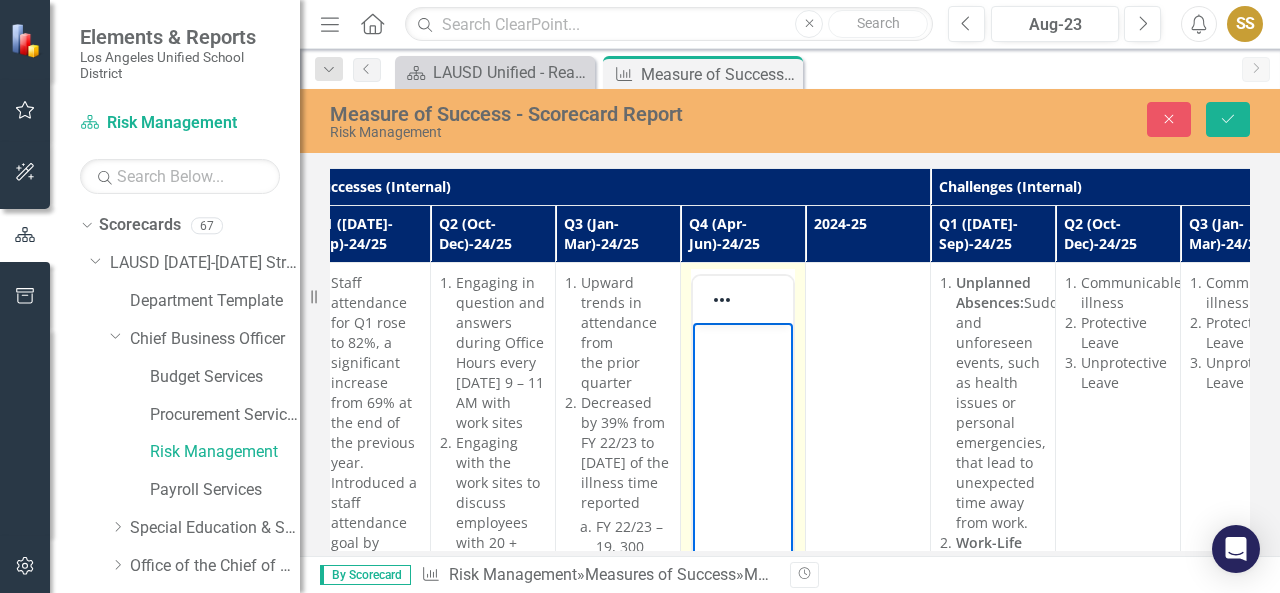click at bounding box center (743, 340) 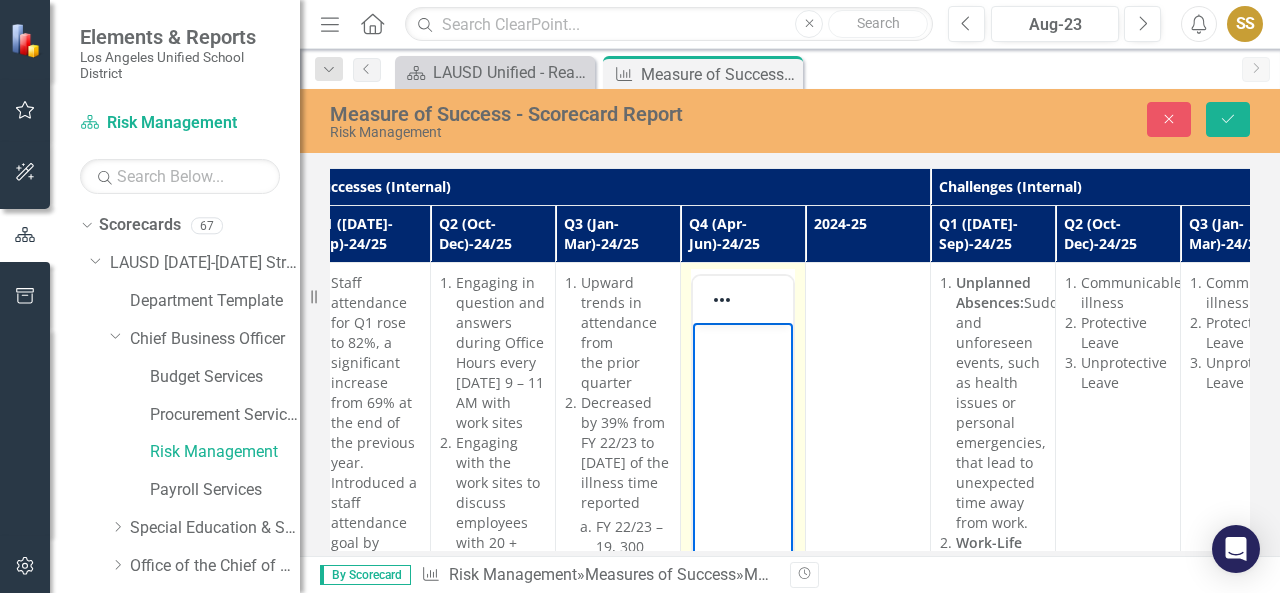 click at bounding box center (743, 473) 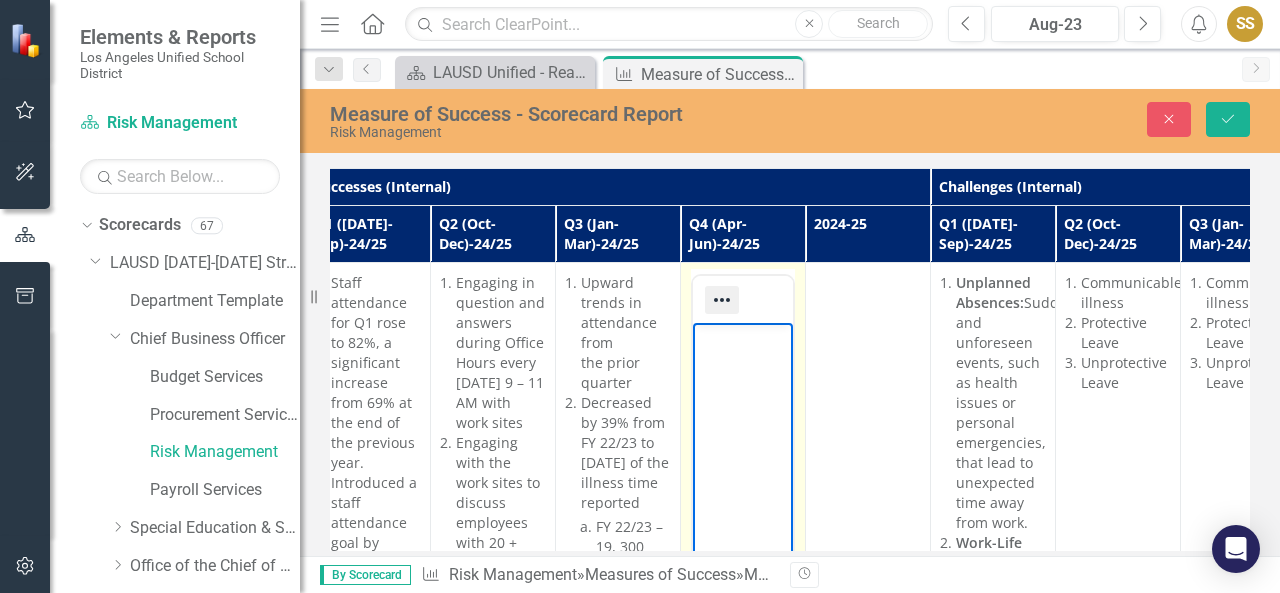 click 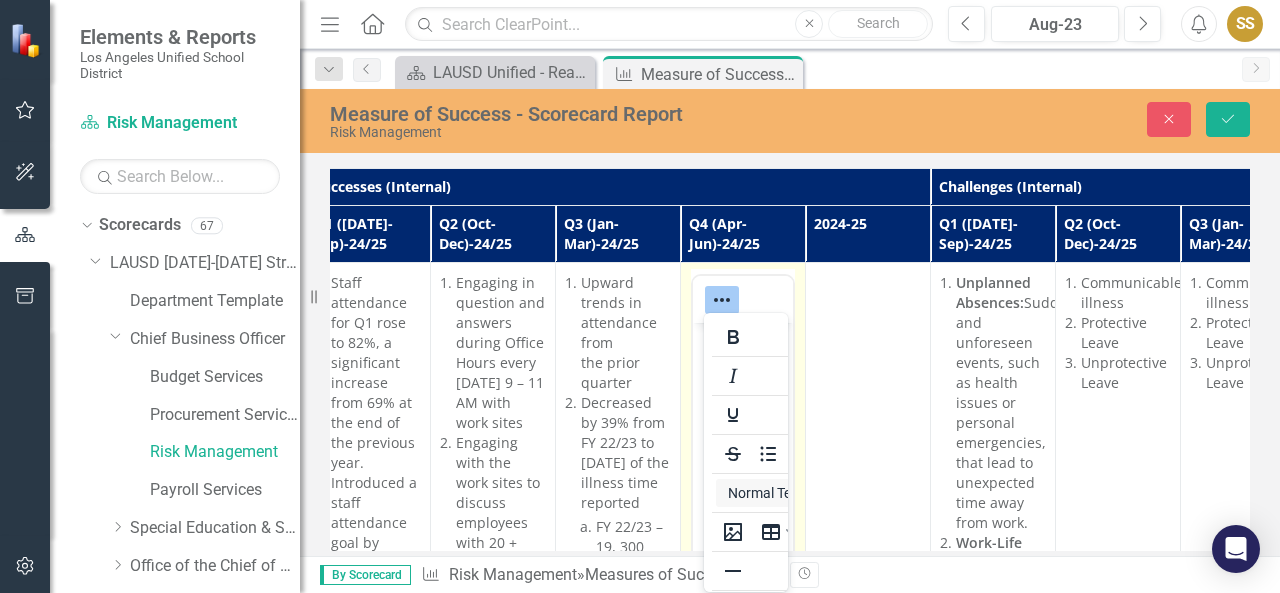 click 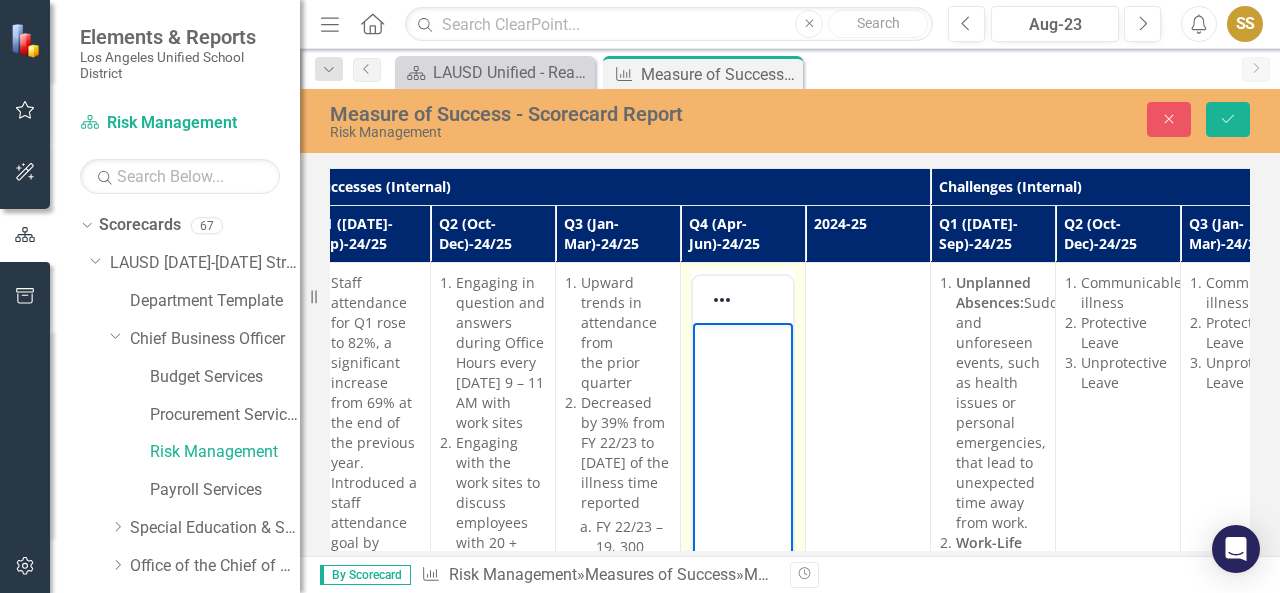 click at bounding box center [743, 473] 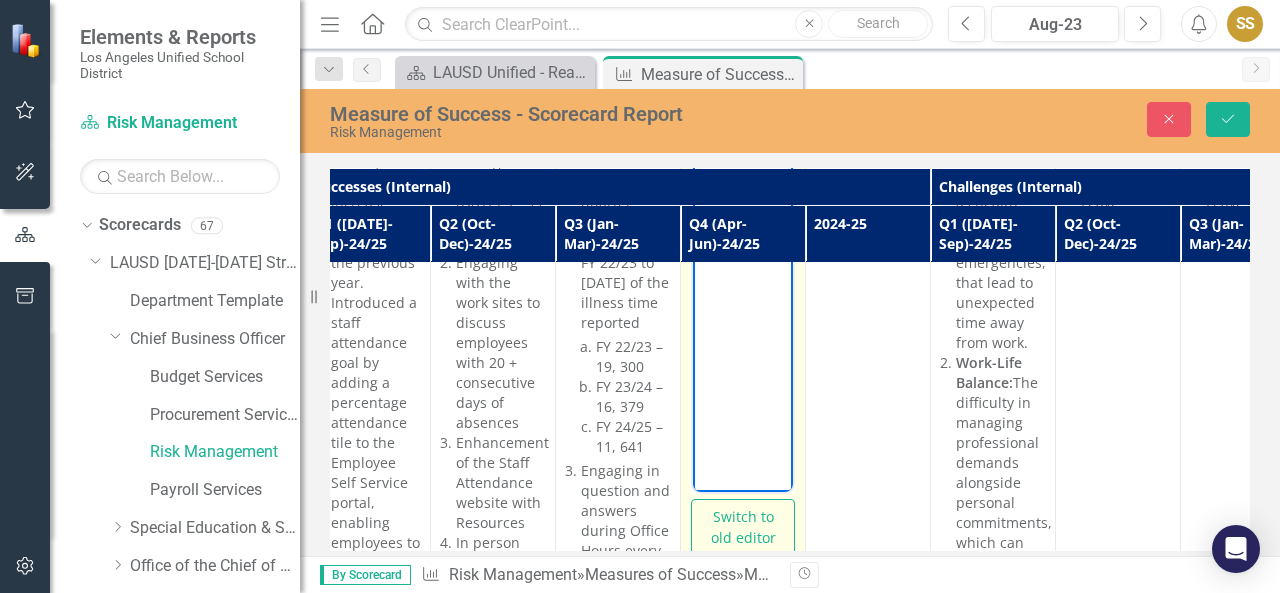 scroll, scrollTop: 100, scrollLeft: 1525, axis: both 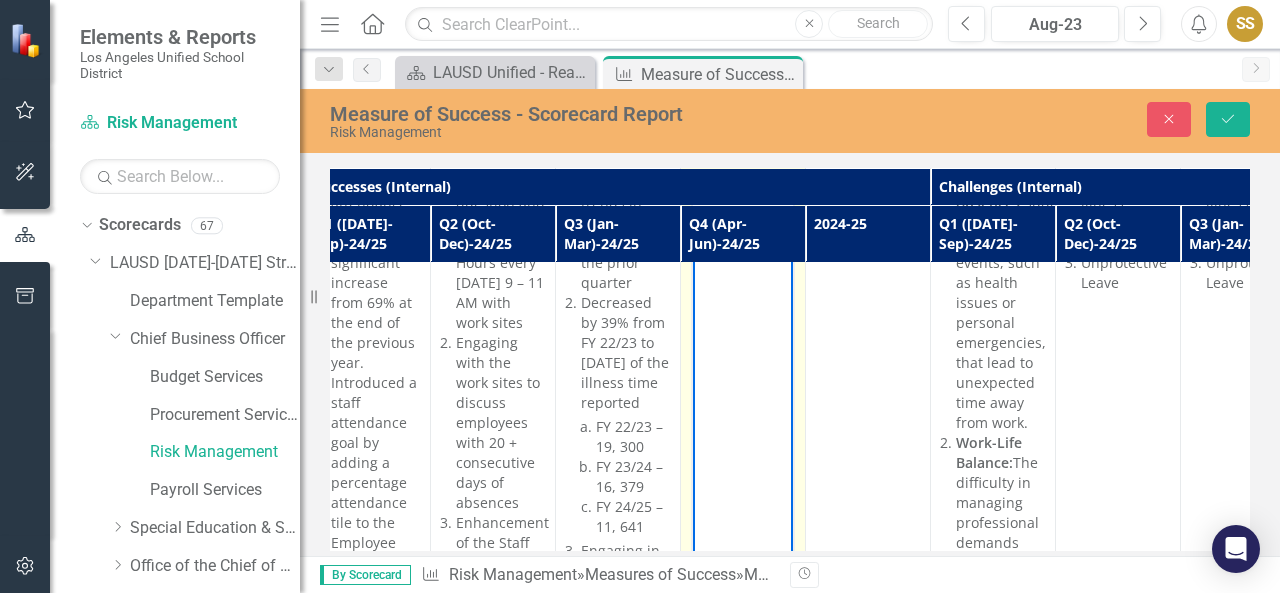 click at bounding box center [743, 373] 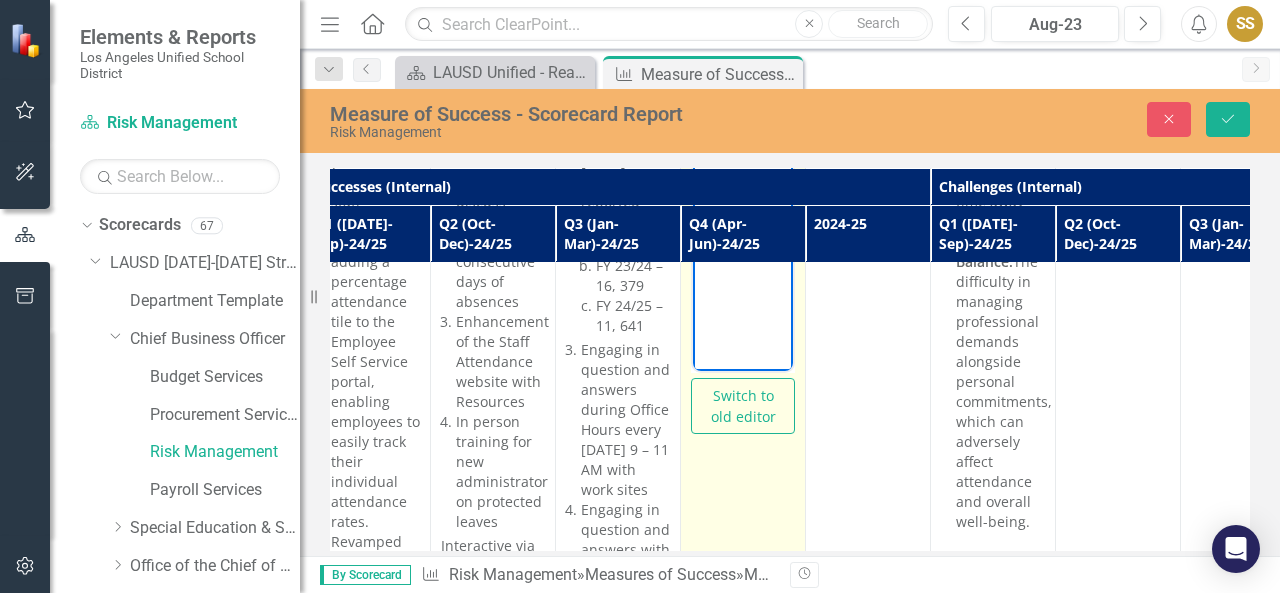 scroll, scrollTop: 400, scrollLeft: 1525, axis: both 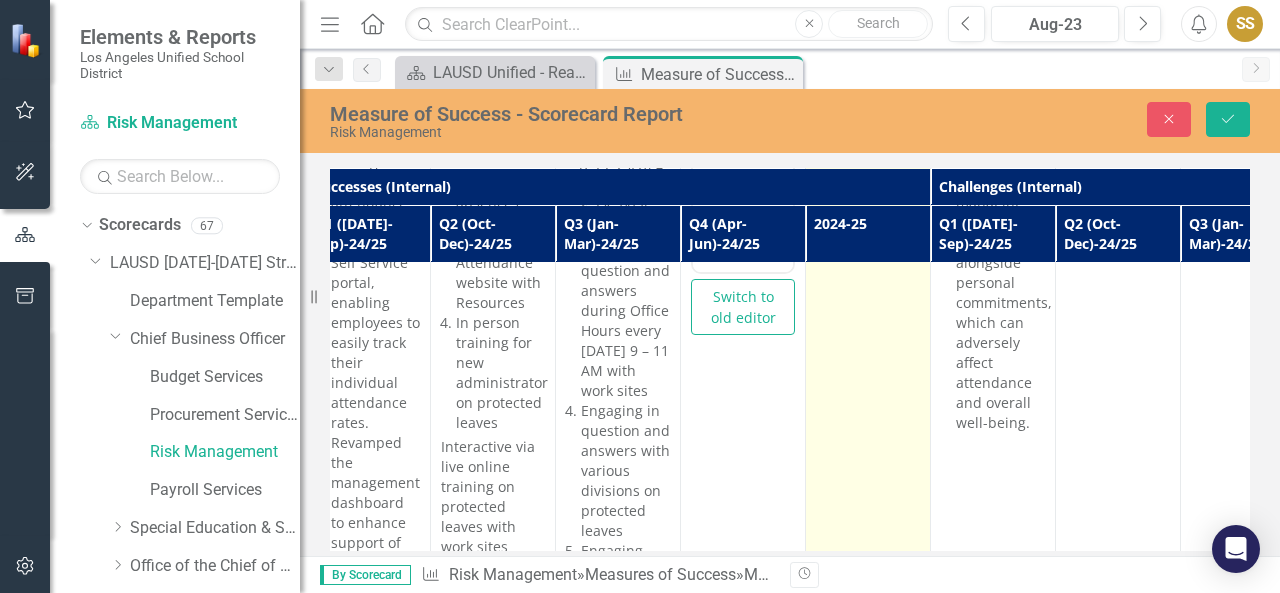 click at bounding box center [868, 477] 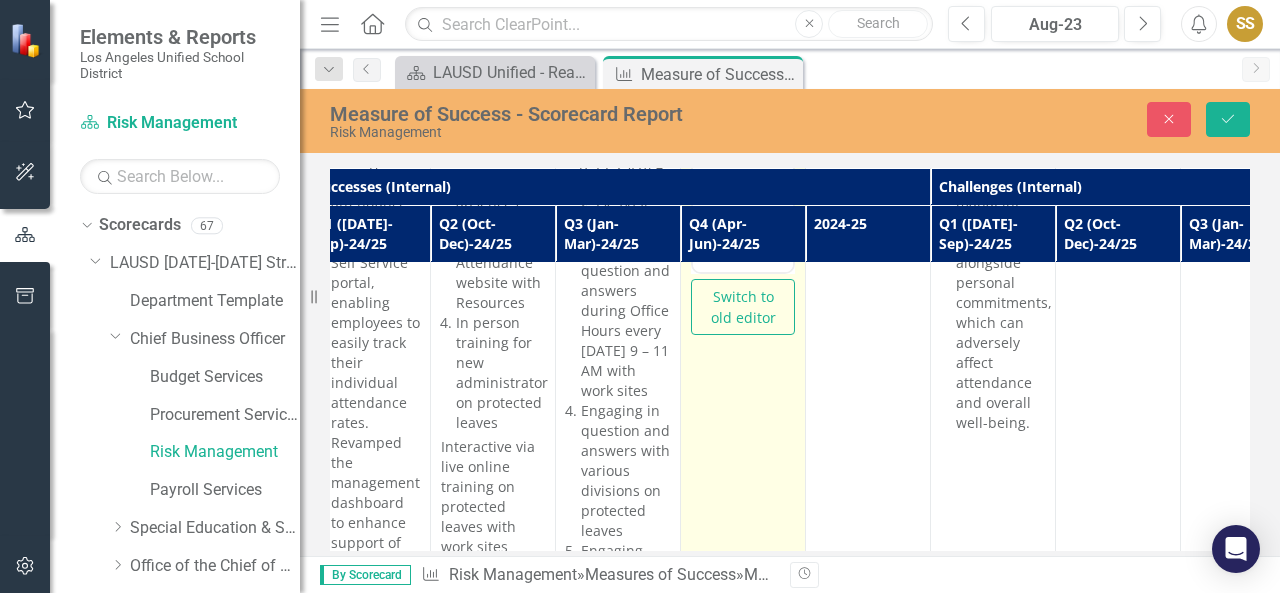 click on "Switch to old editor" at bounding box center (743, 477) 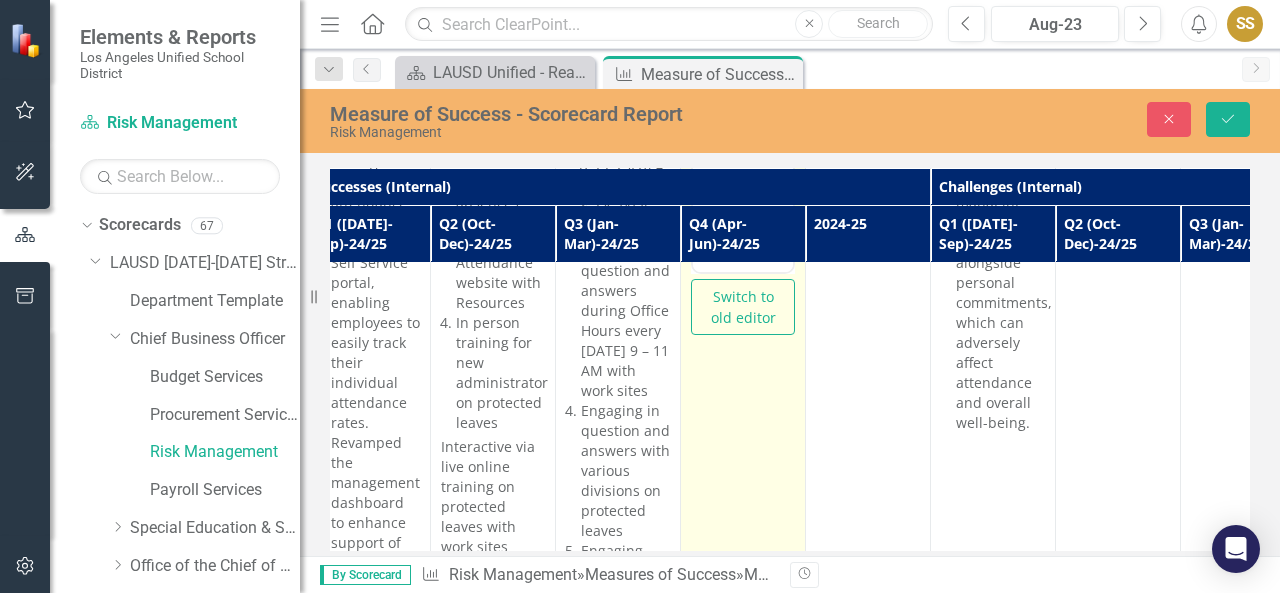 click on "Switch to old editor" at bounding box center (743, 477) 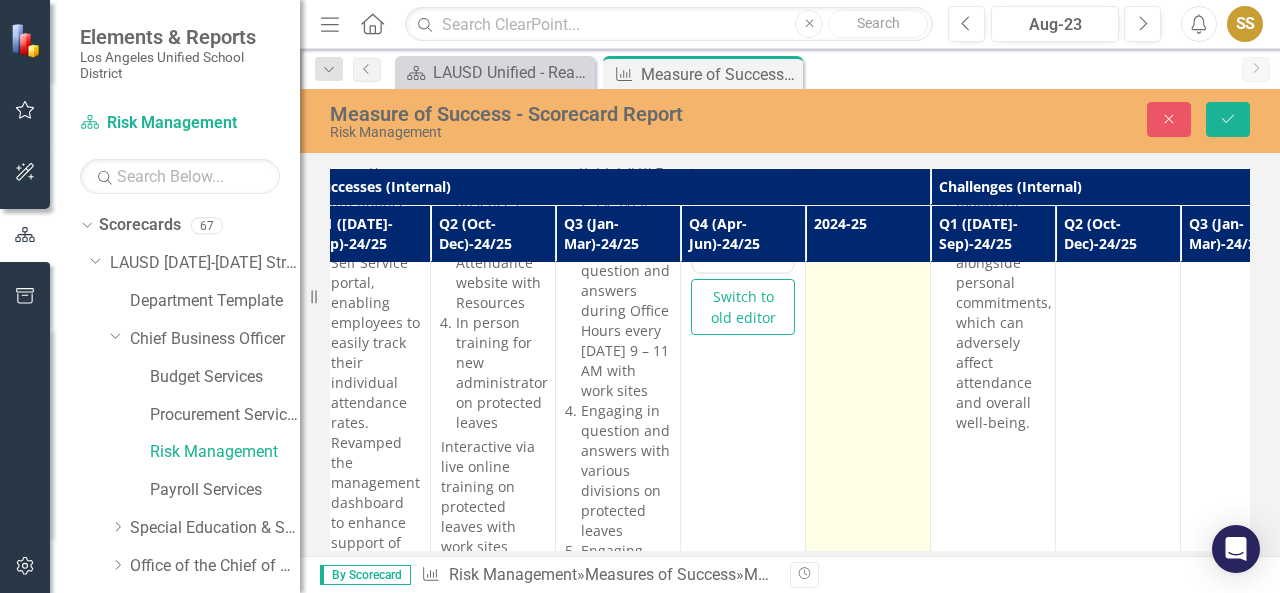 click at bounding box center (868, 477) 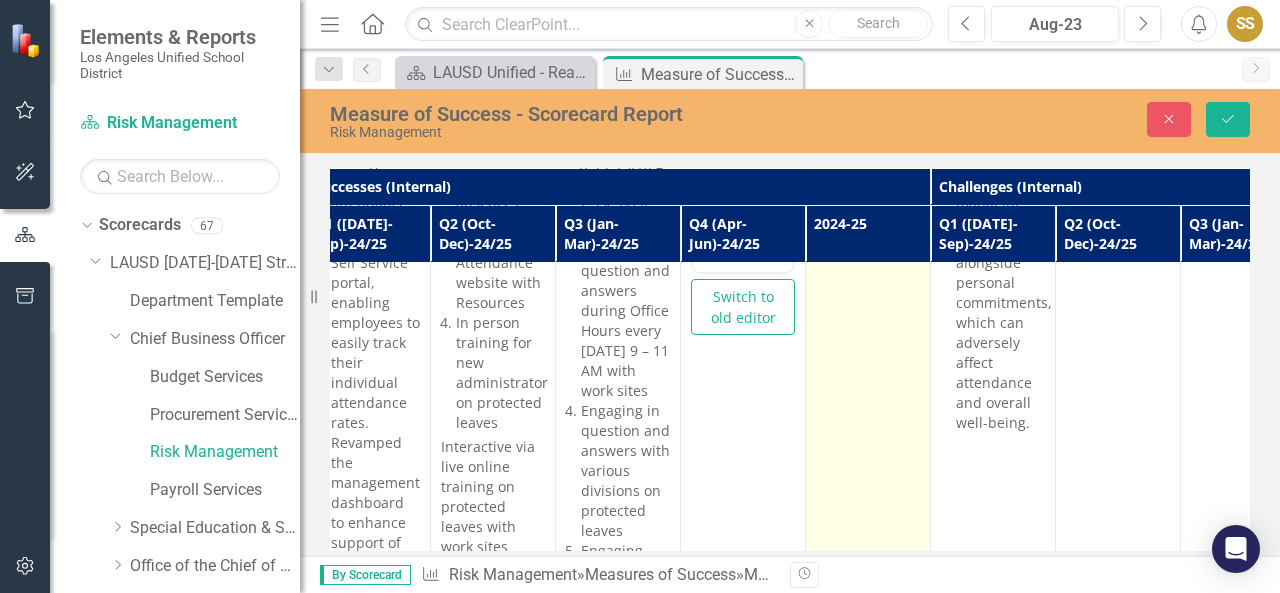 click at bounding box center (868, 477) 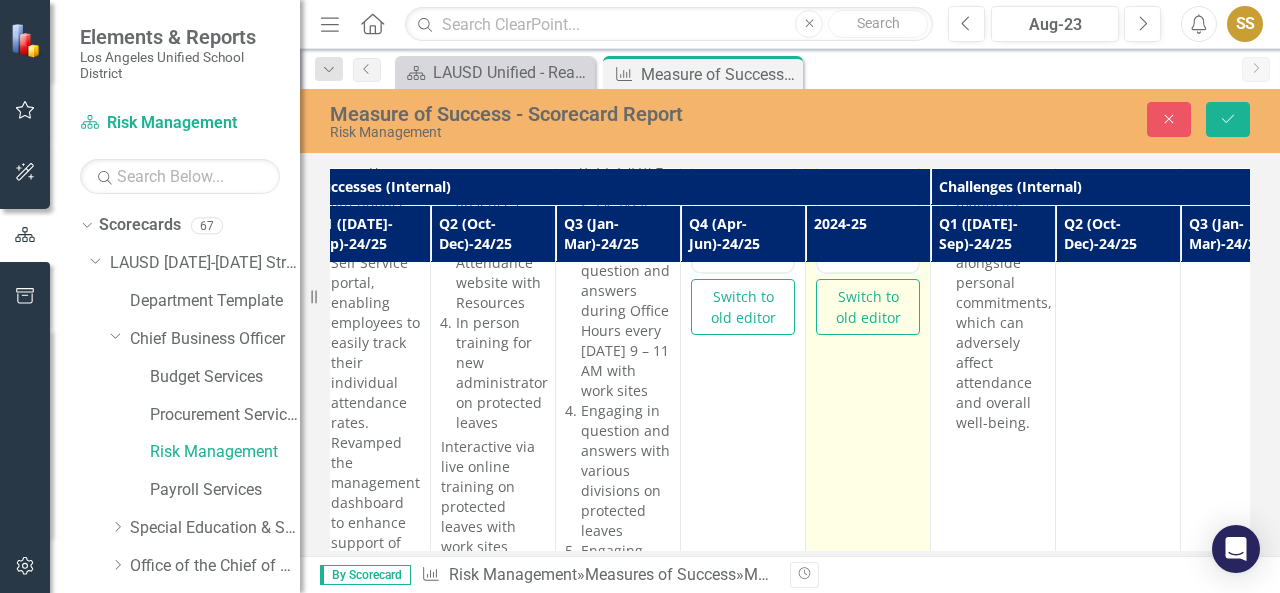 click on "Switch to old editor" at bounding box center (868, 477) 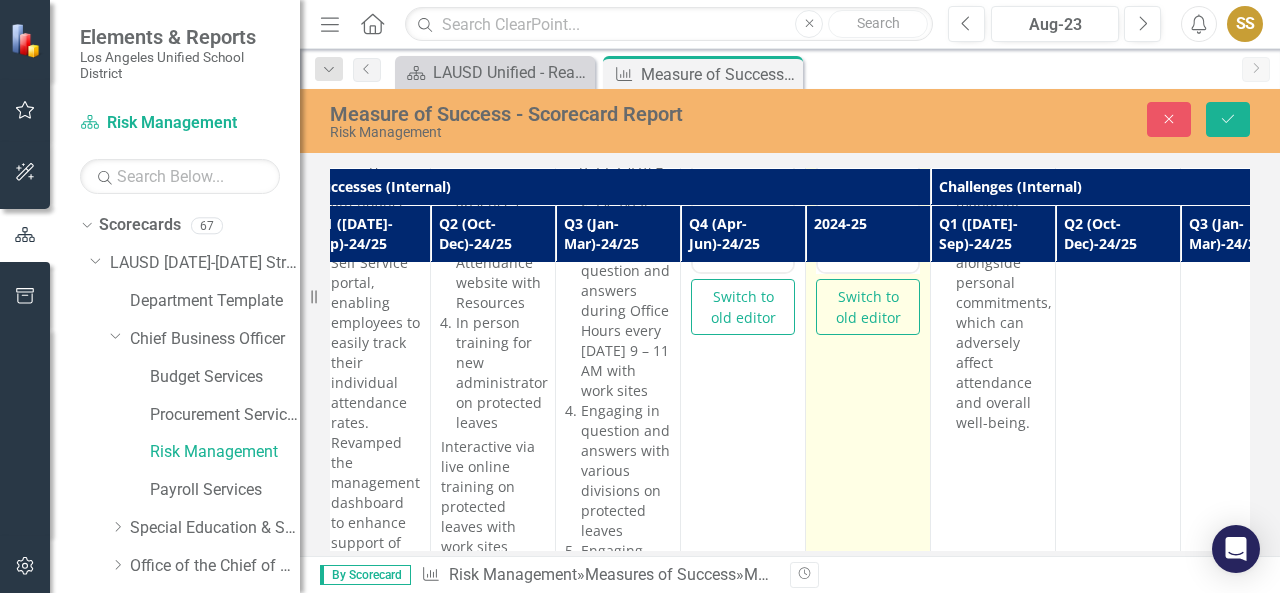 scroll, scrollTop: 0, scrollLeft: 0, axis: both 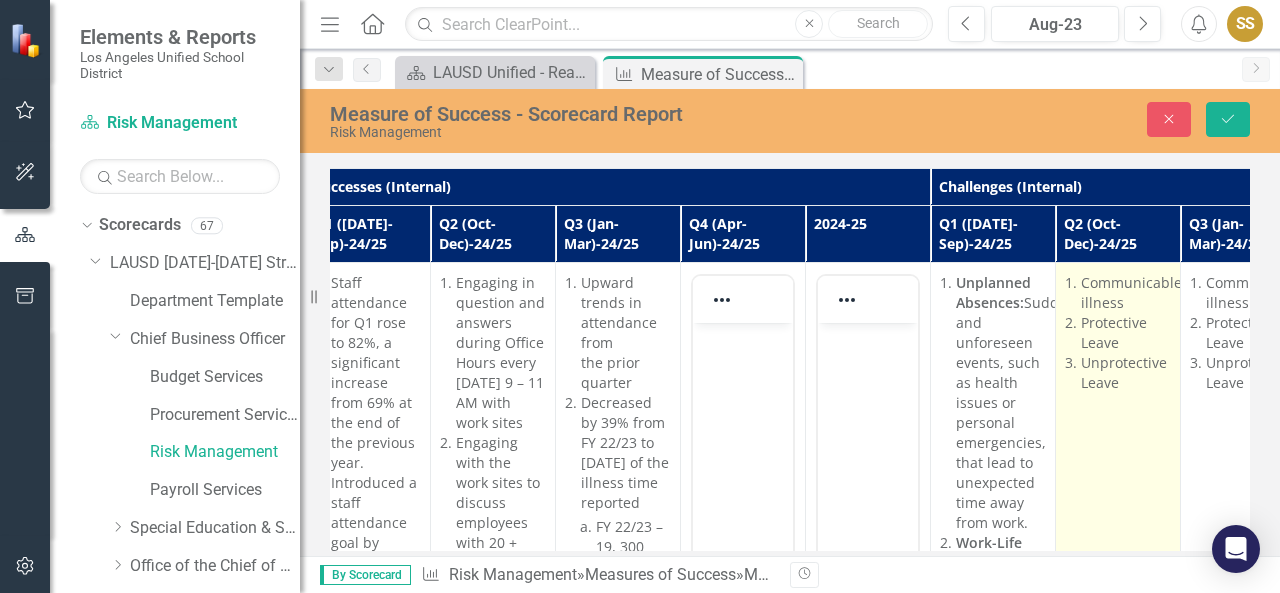 click on "Communicable illness
Protective Leave
Unprotective Leave" at bounding box center [1118, 877] 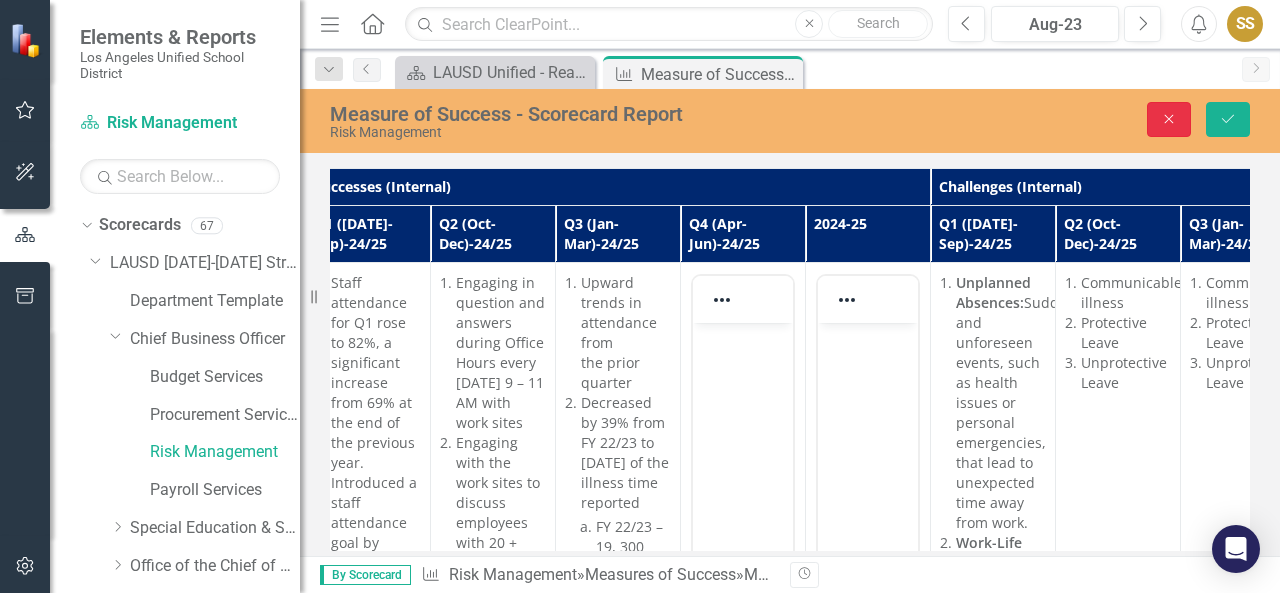 click on "Close" at bounding box center (1169, 119) 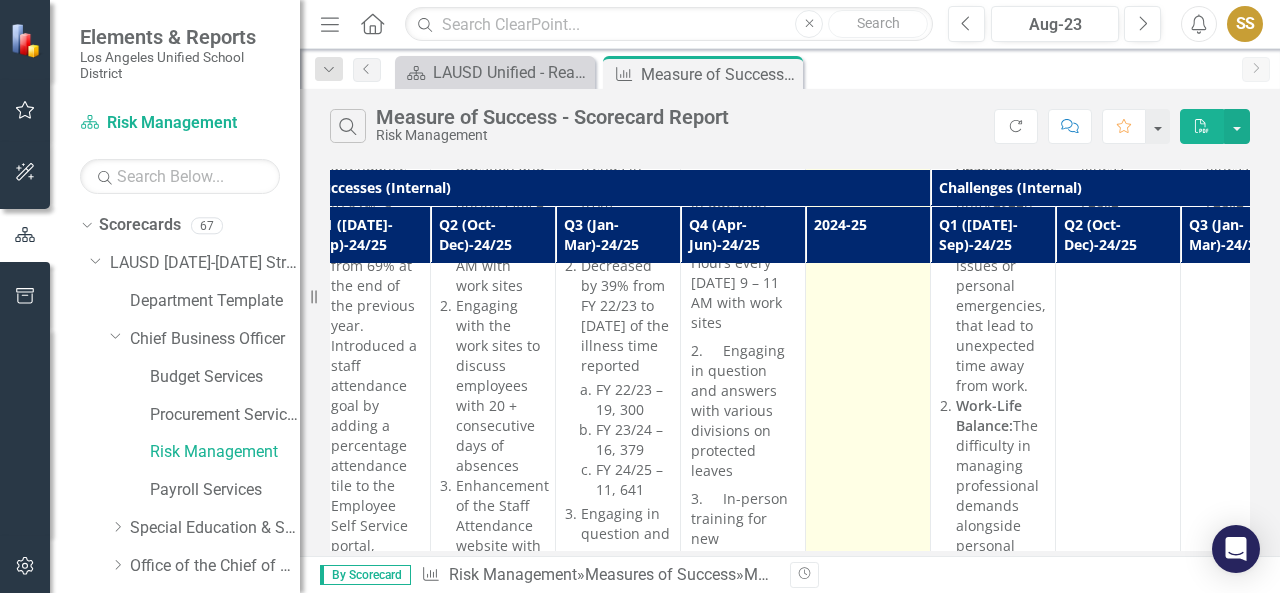 scroll, scrollTop: 0, scrollLeft: 1525, axis: horizontal 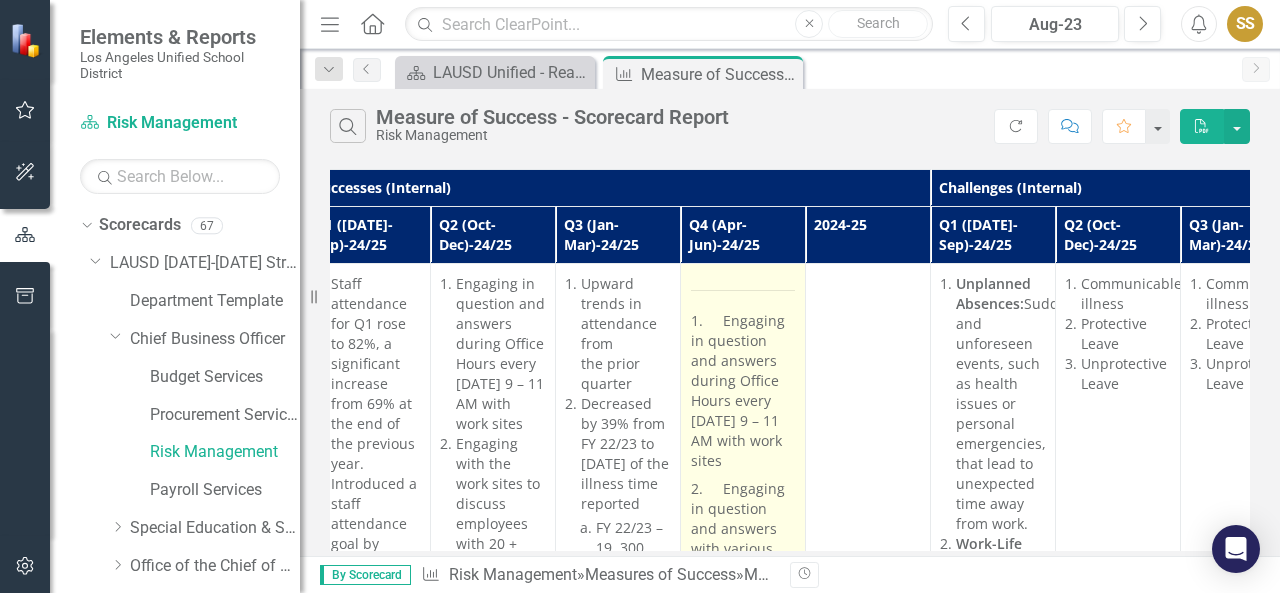 click on "1.     Engaging in question and answers during Office Hours every [DATE] 9 – 11 AM with work sites" at bounding box center (743, 393) 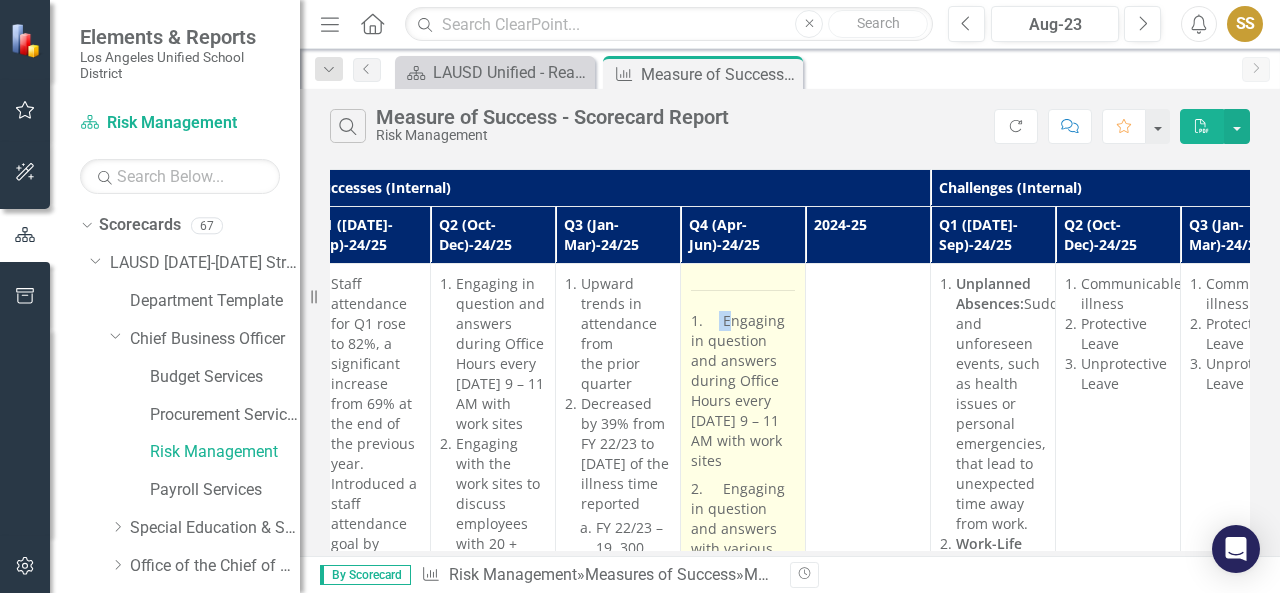 click on "1.     Engaging in question and answers during Office Hours every [DATE] 9 – 11 AM with work sites" at bounding box center (743, 393) 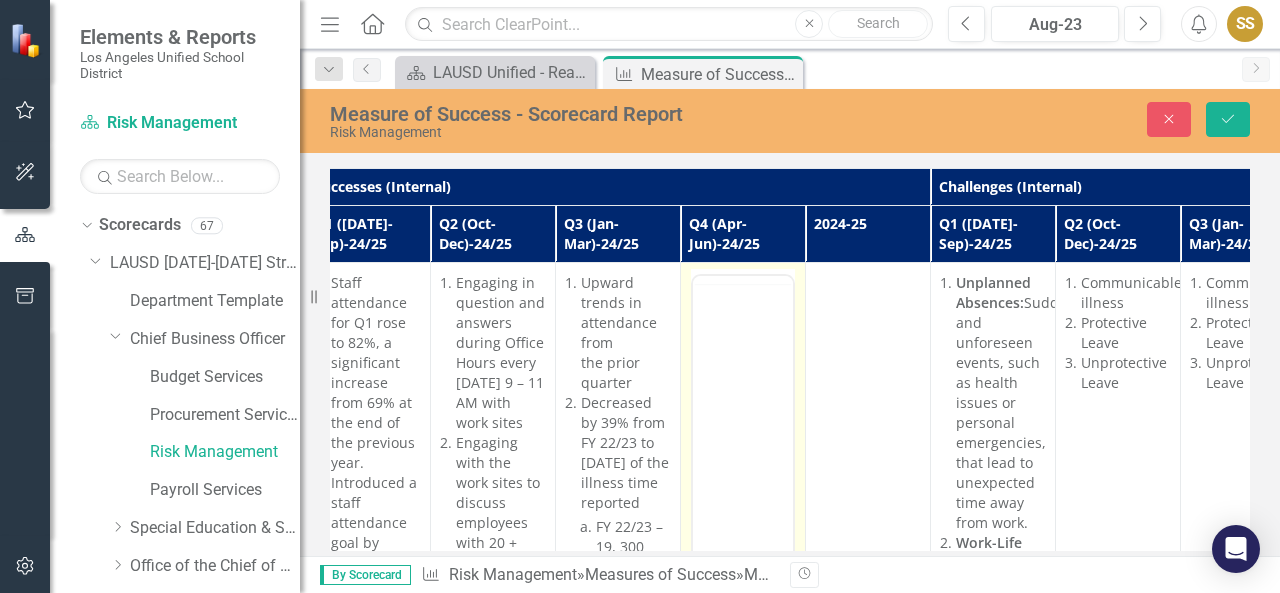 scroll, scrollTop: 0, scrollLeft: 0, axis: both 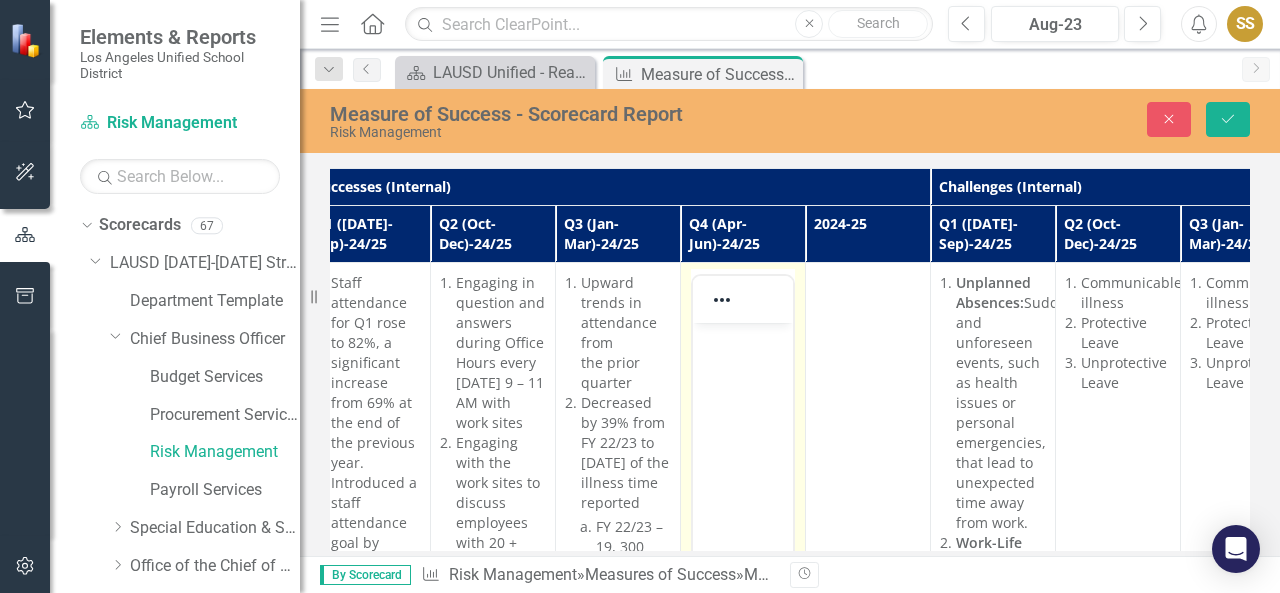 click at bounding box center [743, 473] 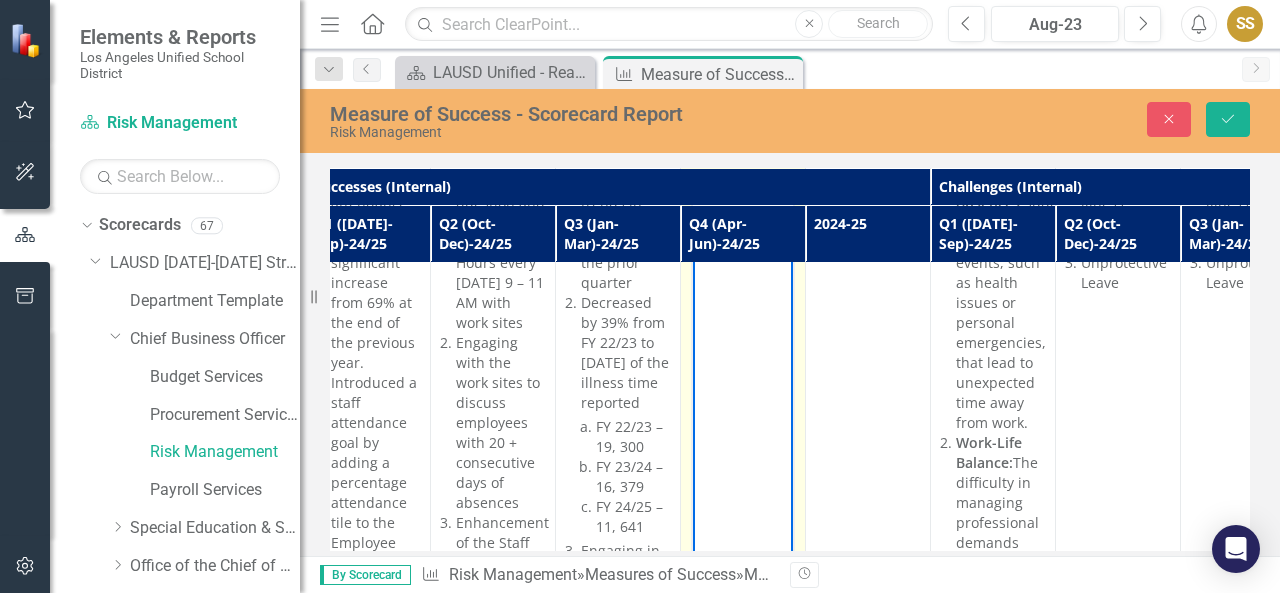 scroll, scrollTop: 0, scrollLeft: 1525, axis: horizontal 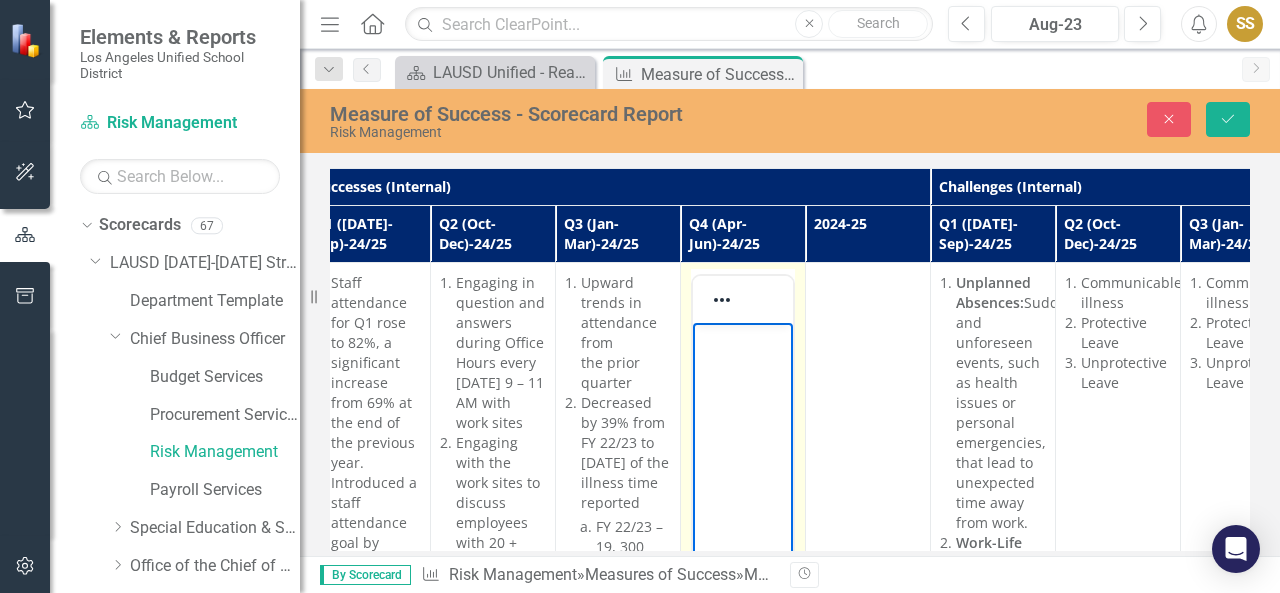 drag, startPoint x: 701, startPoint y: 358, endPoint x: 744, endPoint y: 541, distance: 187.98404 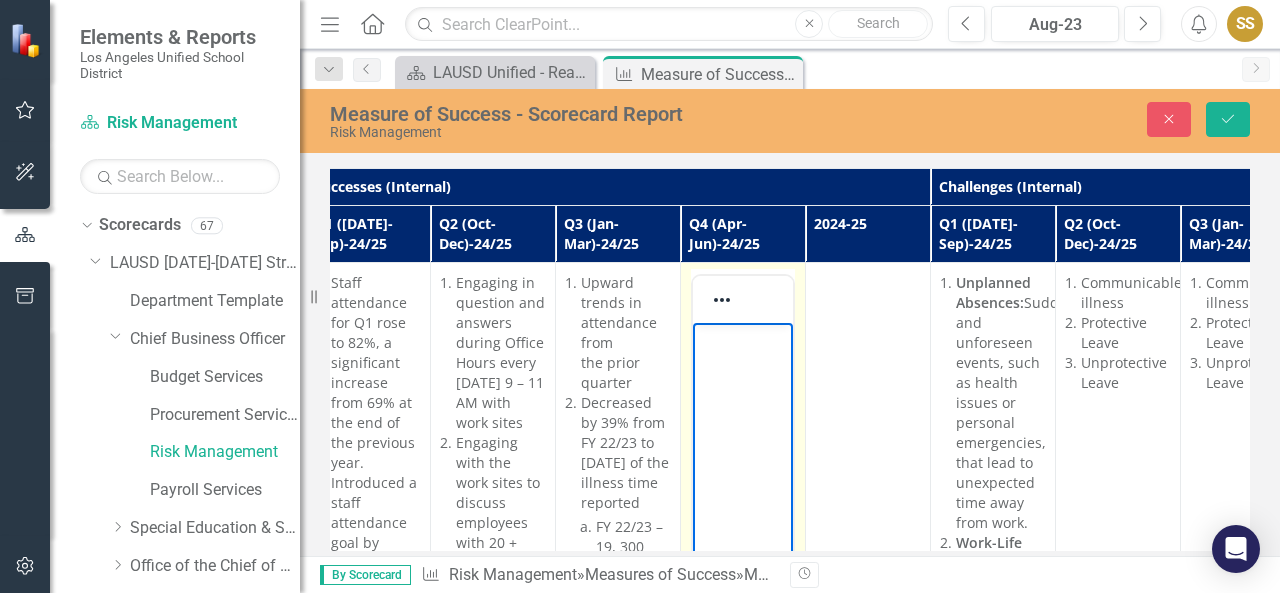 click at bounding box center (743, 473) 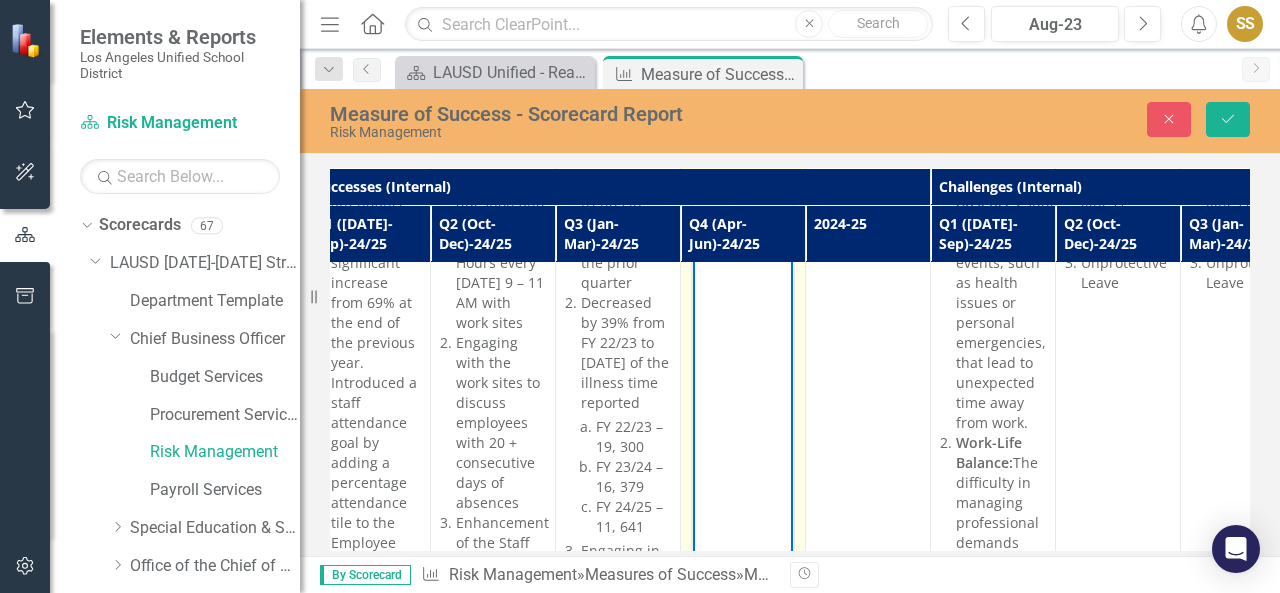 click at bounding box center [743, 373] 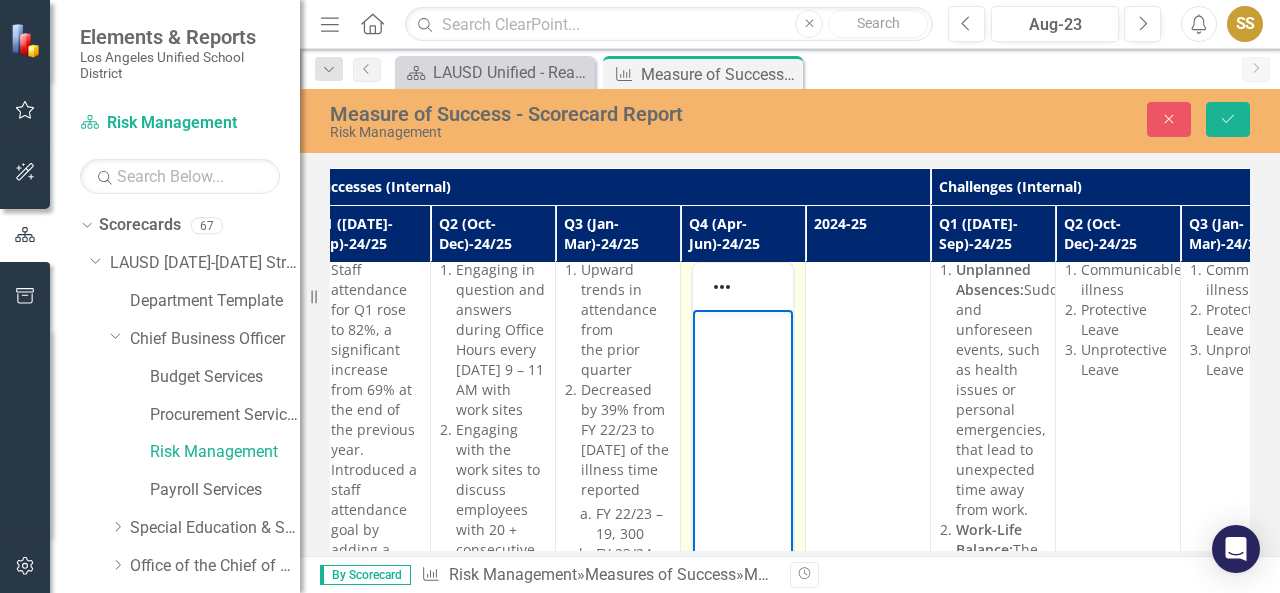 scroll, scrollTop: 0, scrollLeft: 1525, axis: horizontal 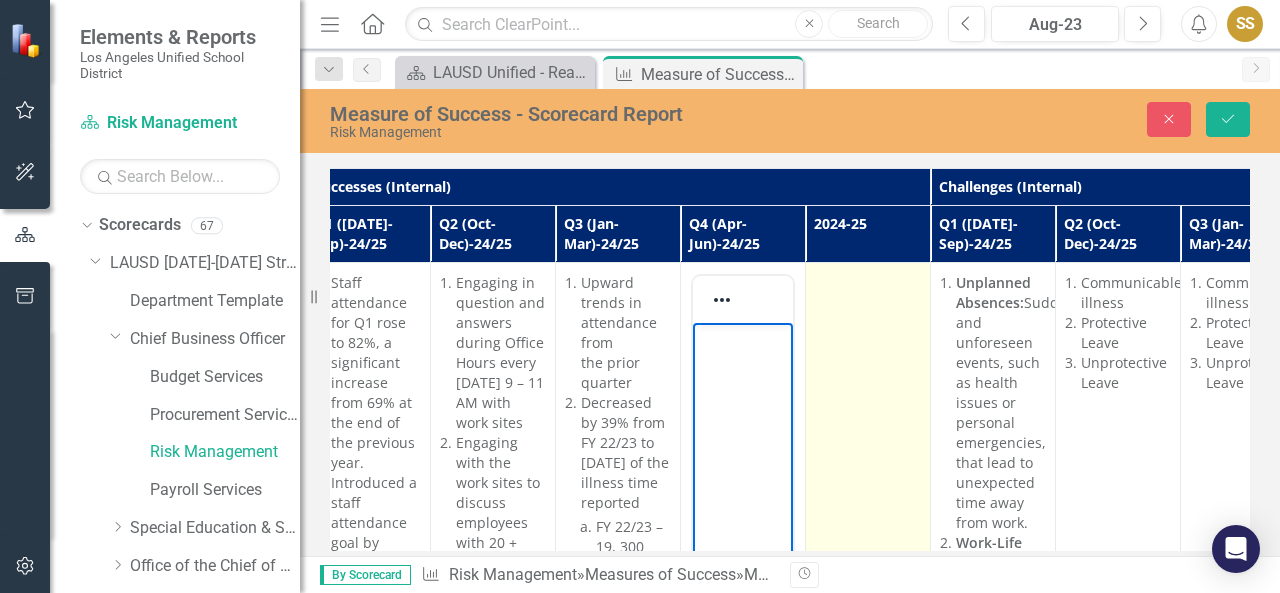 click at bounding box center [868, 877] 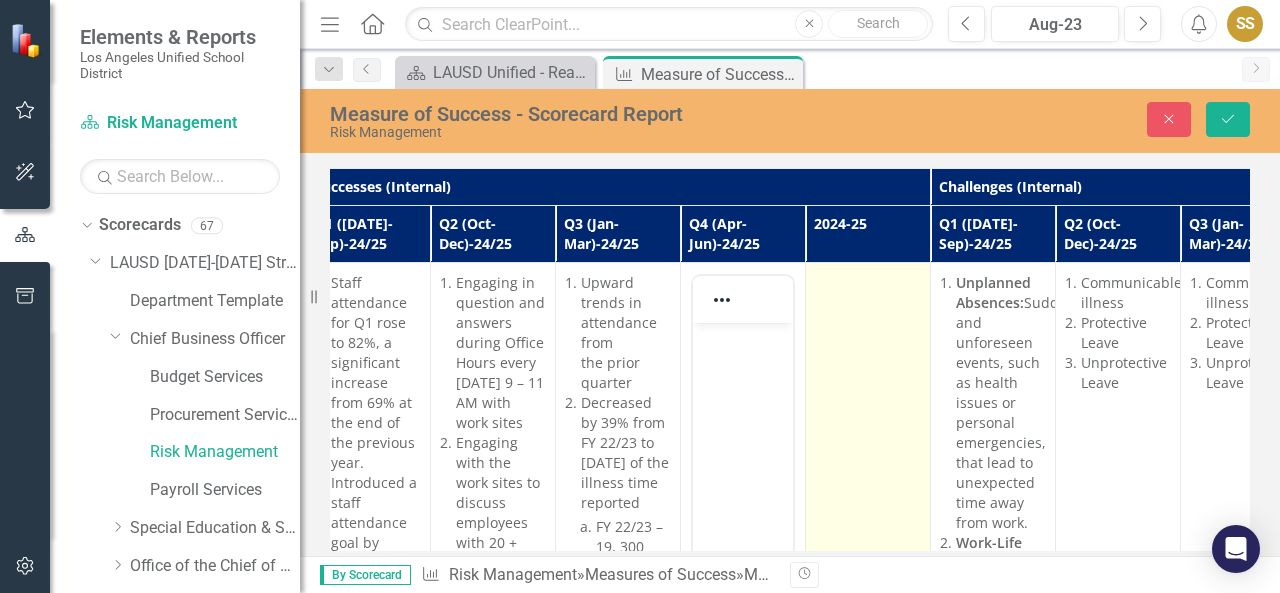 click at bounding box center [868, 877] 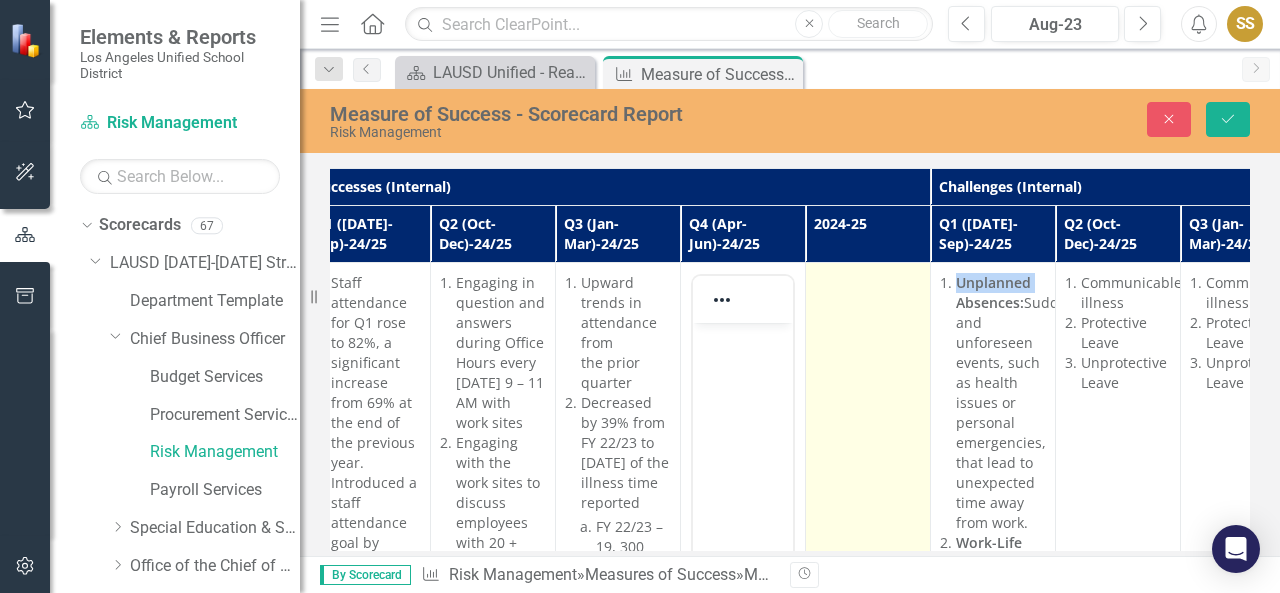 click at bounding box center [868, 877] 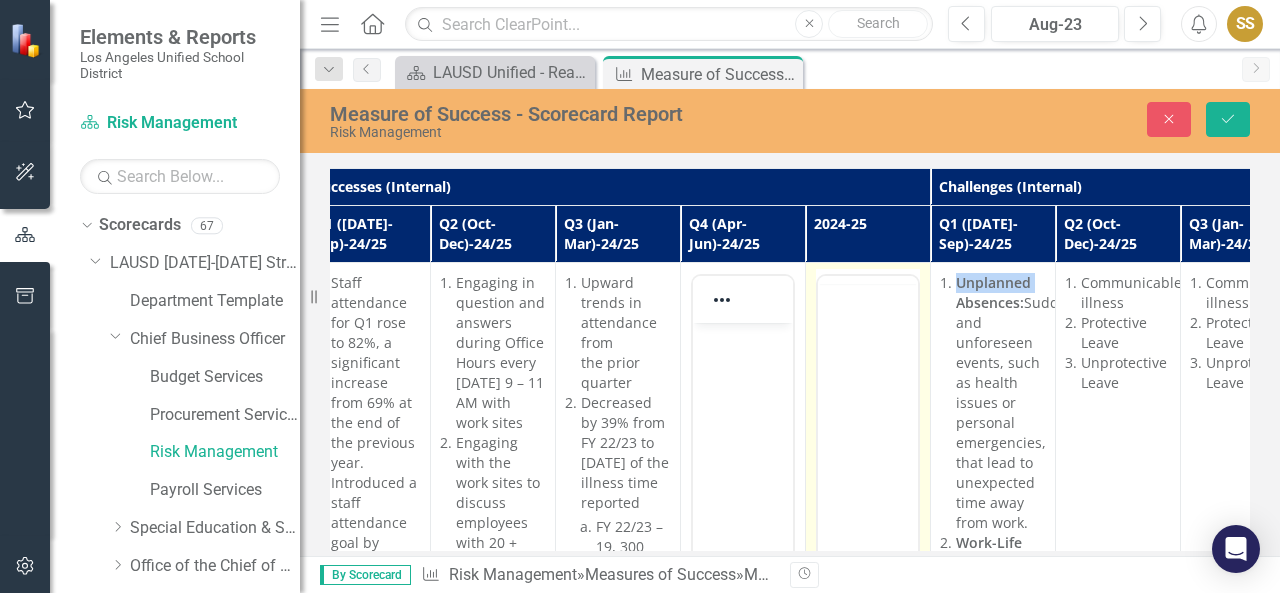scroll, scrollTop: 0, scrollLeft: 0, axis: both 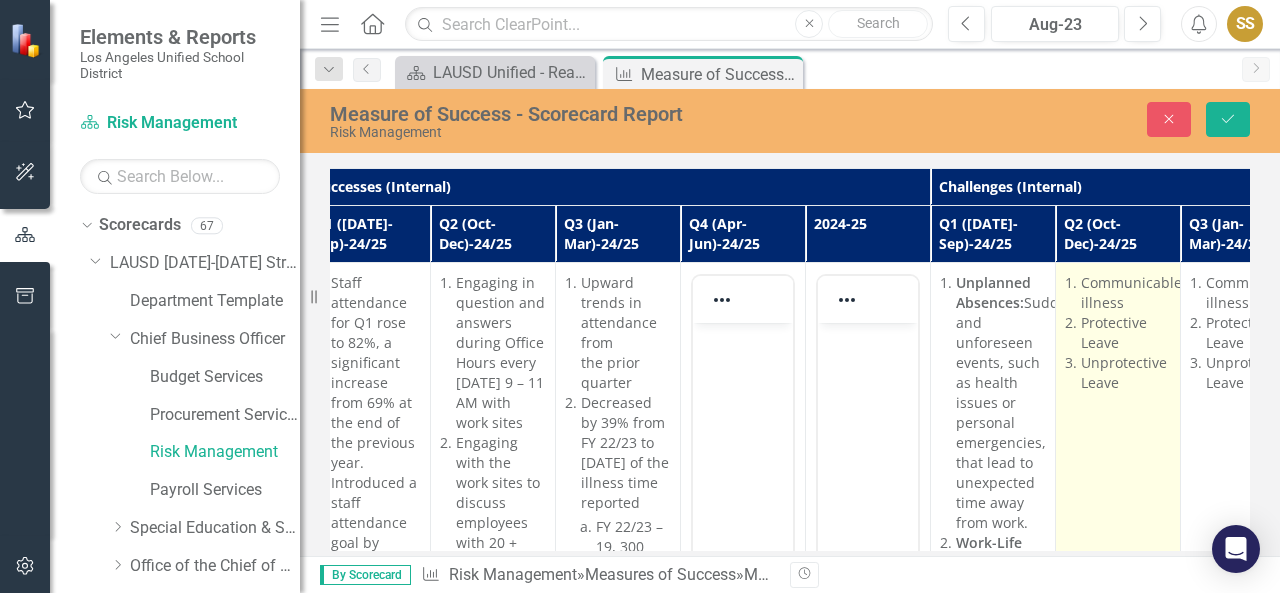 click on "Communicable illness
Protective Leave
Unprotective Leave" at bounding box center (1118, 877) 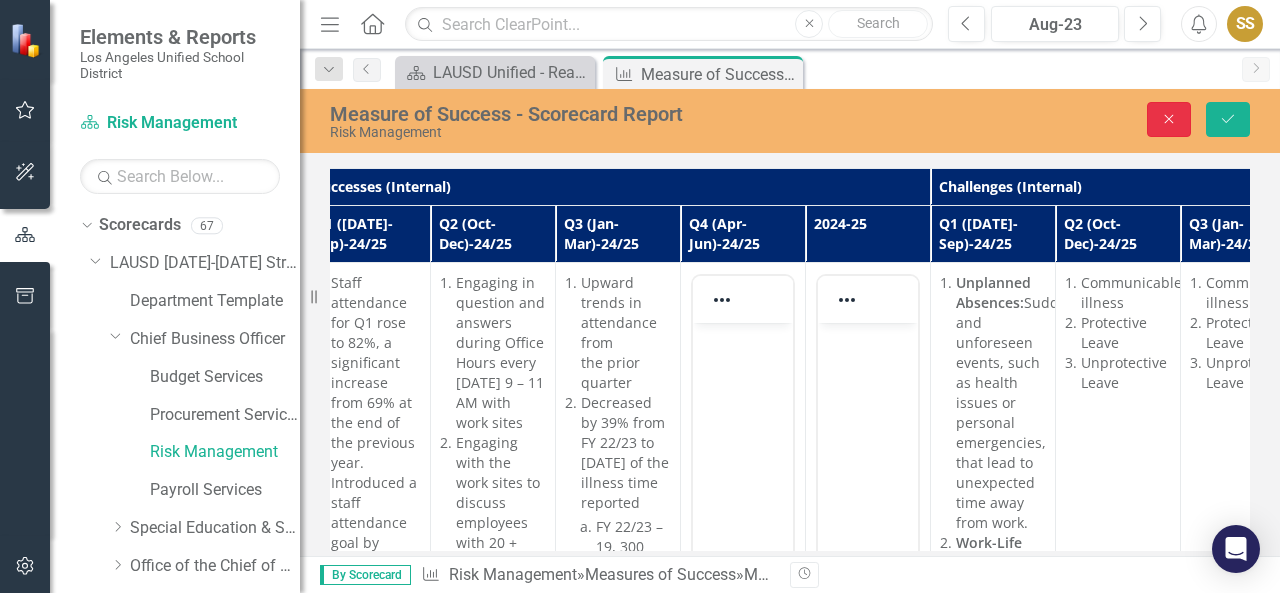 click on "Close" 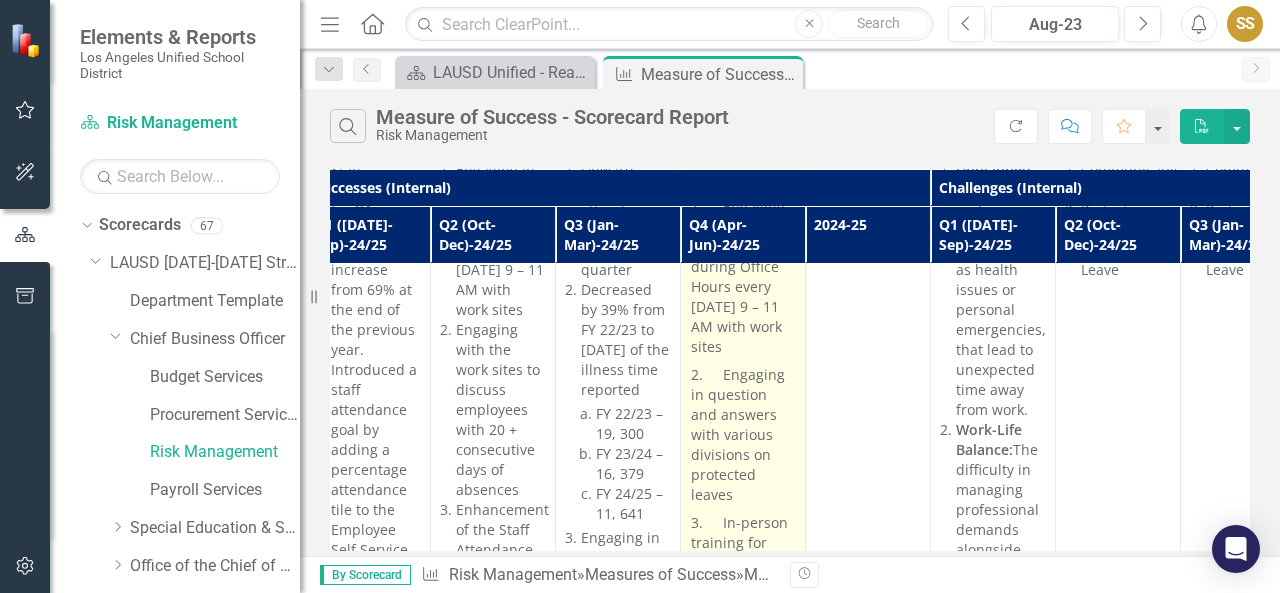 scroll, scrollTop: 0, scrollLeft: 1525, axis: horizontal 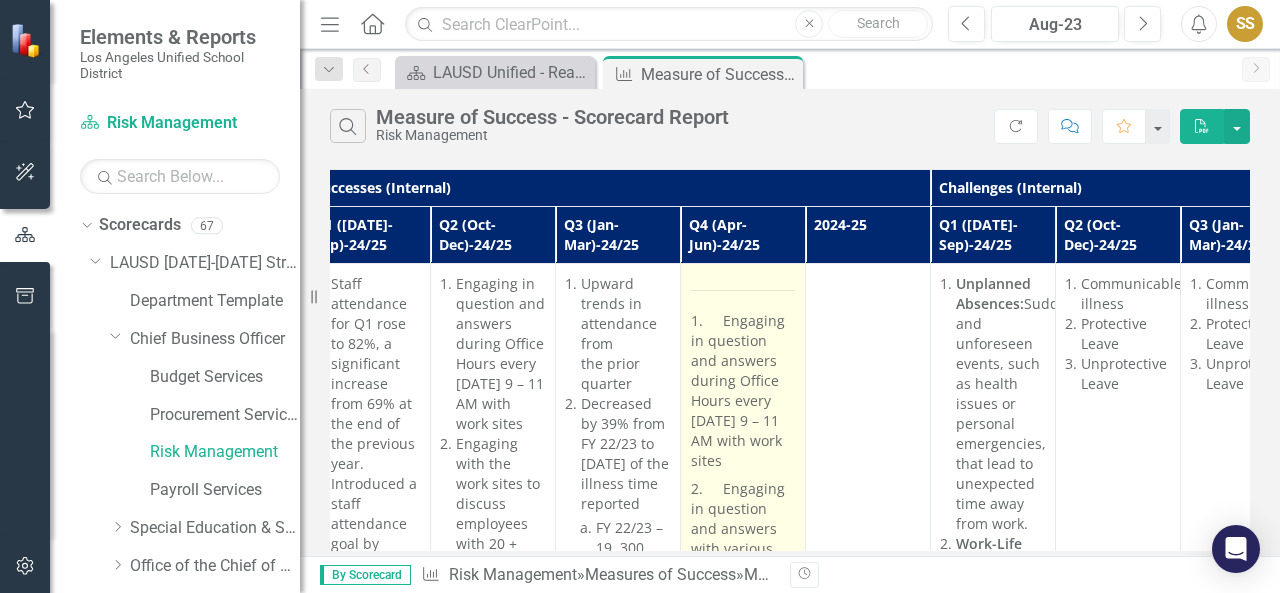 drag, startPoint x: 754, startPoint y: 418, endPoint x: 687, endPoint y: 303, distance: 133.09395 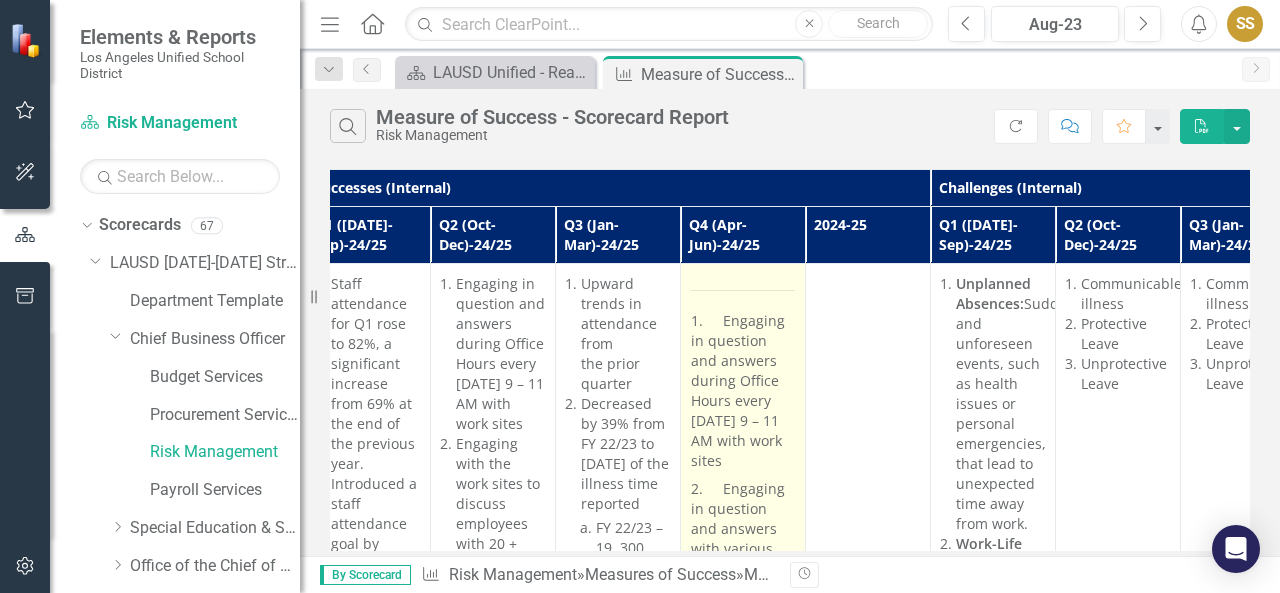 click on "1.     Engaging in question and answers during Office Hours every [DATE] 9 – 11 AM with work sites
2.     Engaging in question and answers with various divisions on protected leaves
3.     In-person training for new administrators on protected leaves
4.     Interactive via live online training on protected leaves with work sites" at bounding box center (743, 878) 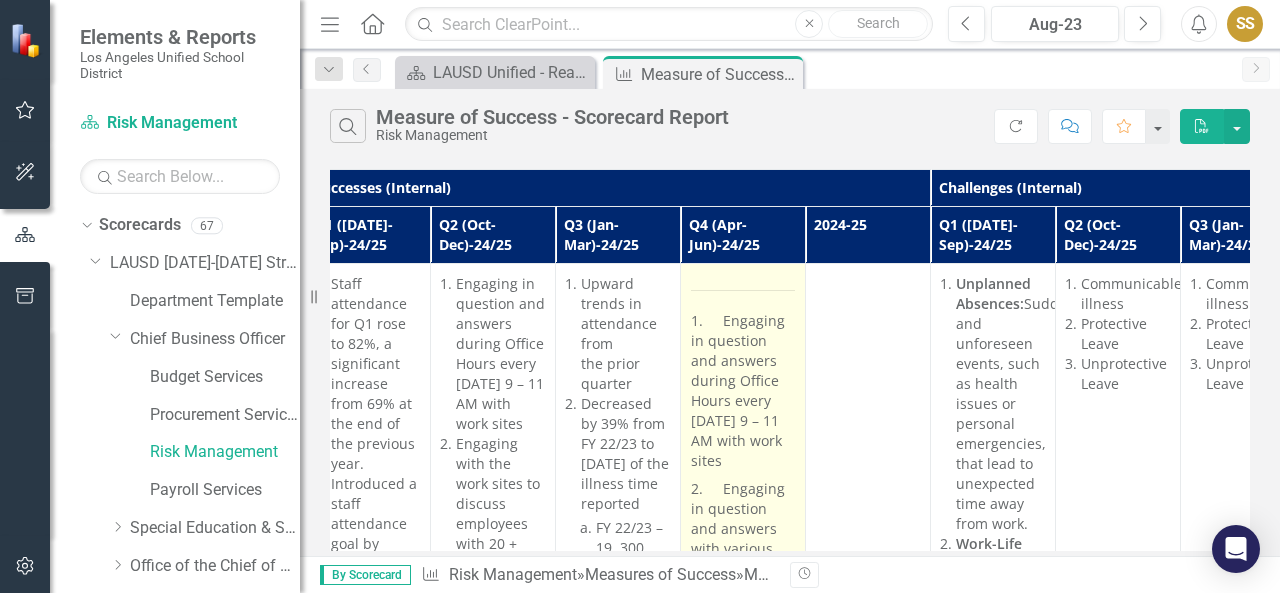 copy on "1.     Engaging in question and answers during Office Hours every [DATE] 9 – 11 AM with work sites
2.     Engaging in question and answers with various divisions on protected leaves
3.     In-person training for new administrators on protected leaves
4.     Interactive via live online training on protected leaves with work sites" 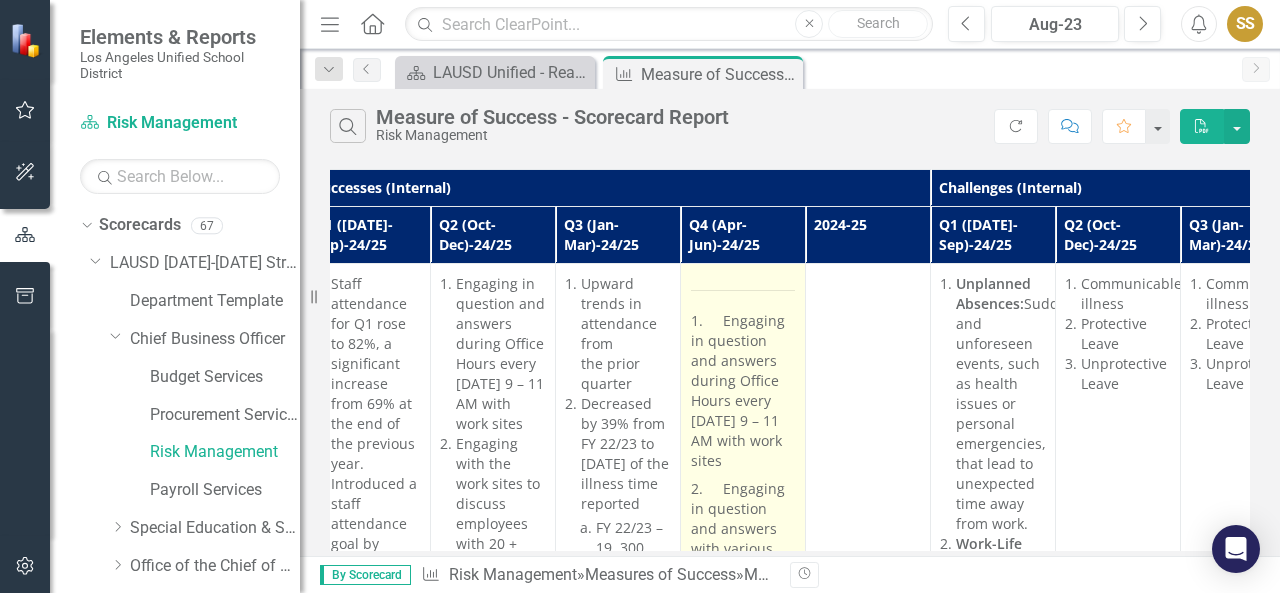 click on "1.     Engaging in question and answers during Office Hours every [DATE] 9 – 11 AM with work sites" at bounding box center (743, 393) 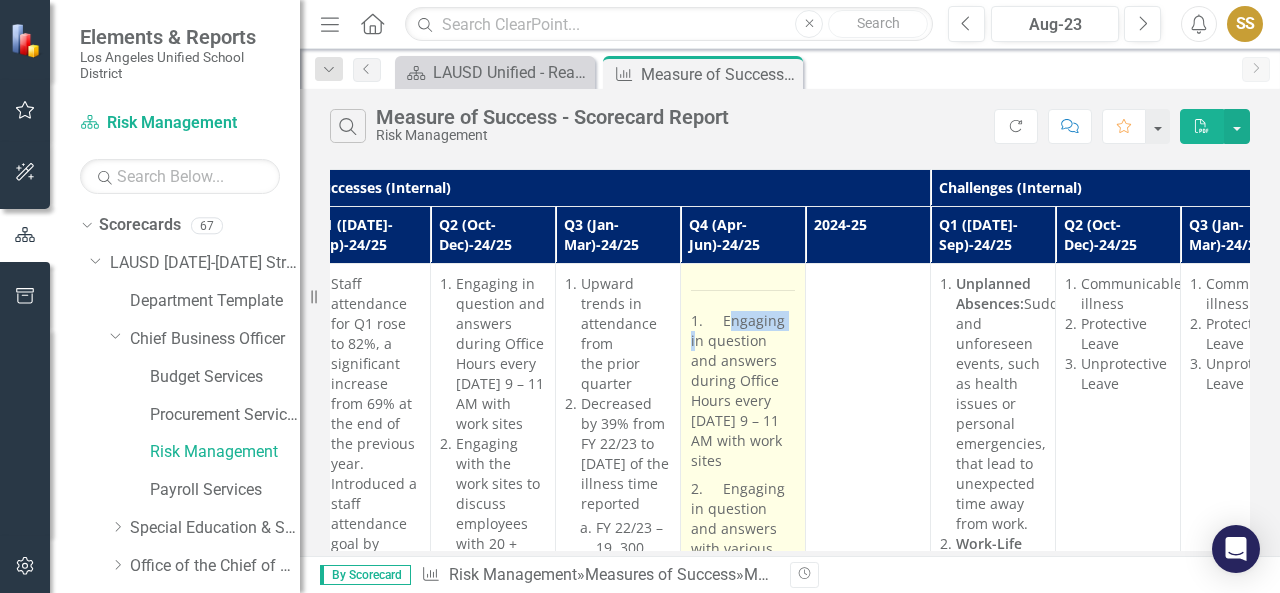 click on "1.     Engaging in question and answers during Office Hours every [DATE] 9 – 11 AM with work sites" at bounding box center (743, 393) 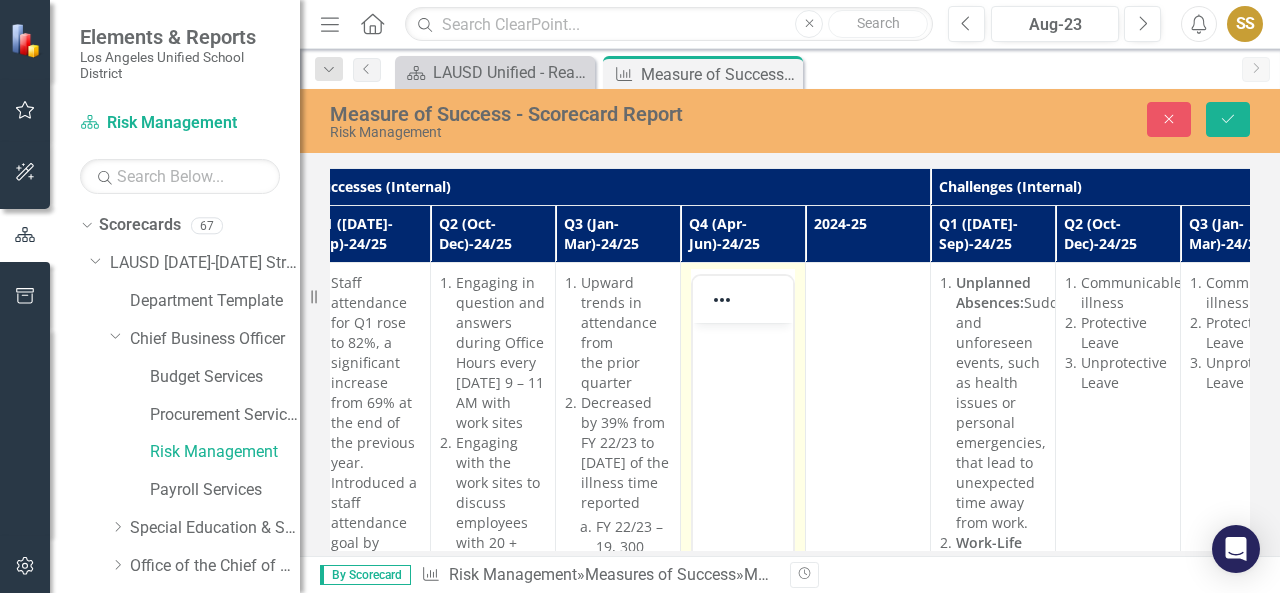 scroll, scrollTop: 0, scrollLeft: 0, axis: both 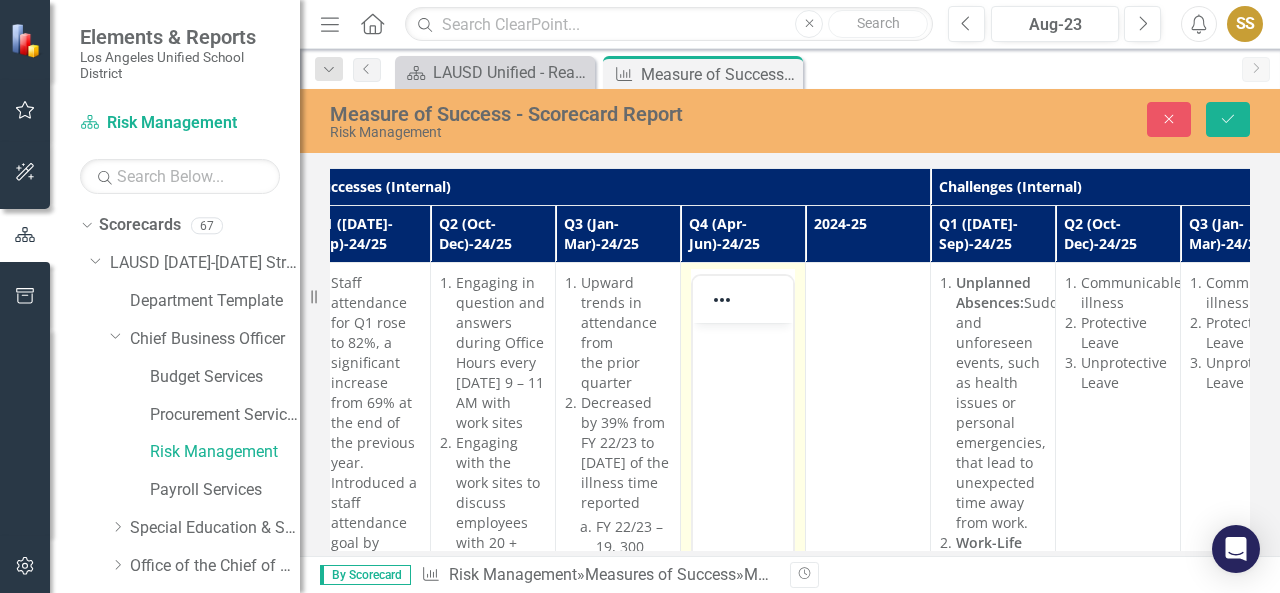 click at bounding box center [743, 340] 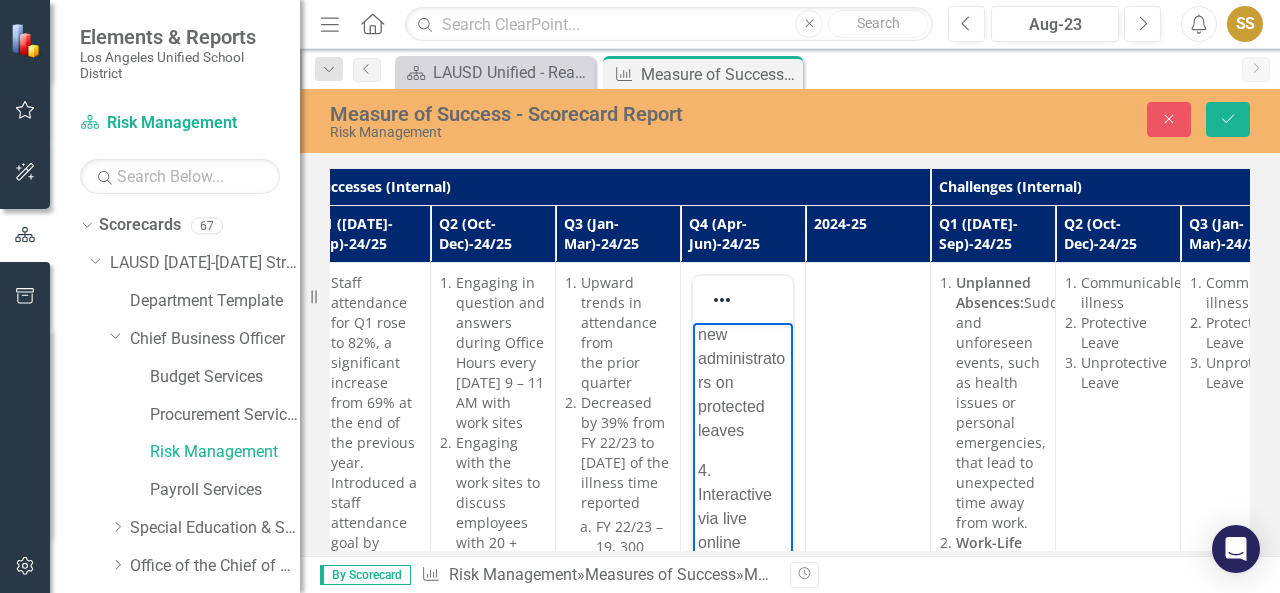 scroll, scrollTop: 133, scrollLeft: 1525, axis: both 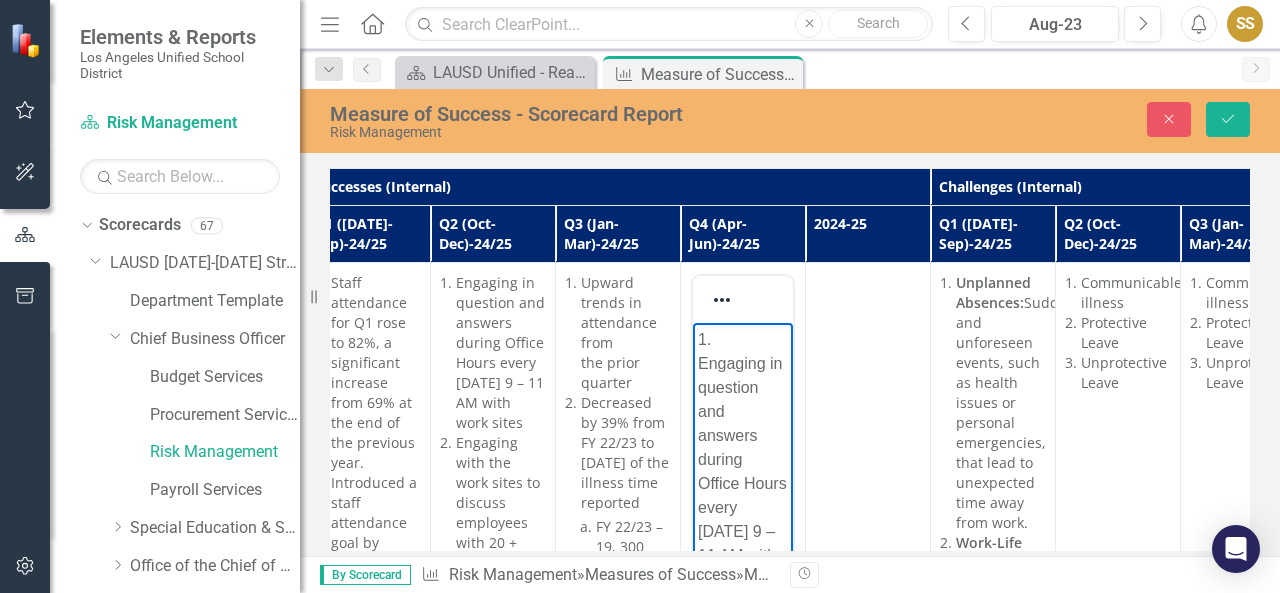 click on "1.     Engaging in question and answers during Office Hours every [DATE] 9 – 11 AM with work sites" at bounding box center [743, 460] 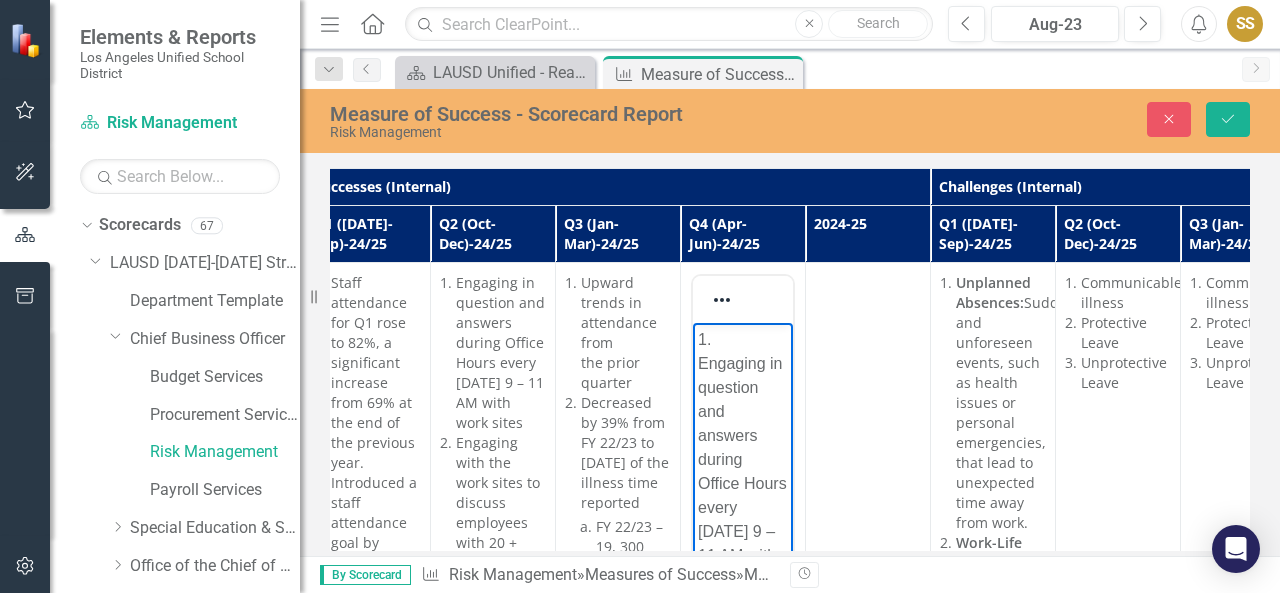 type 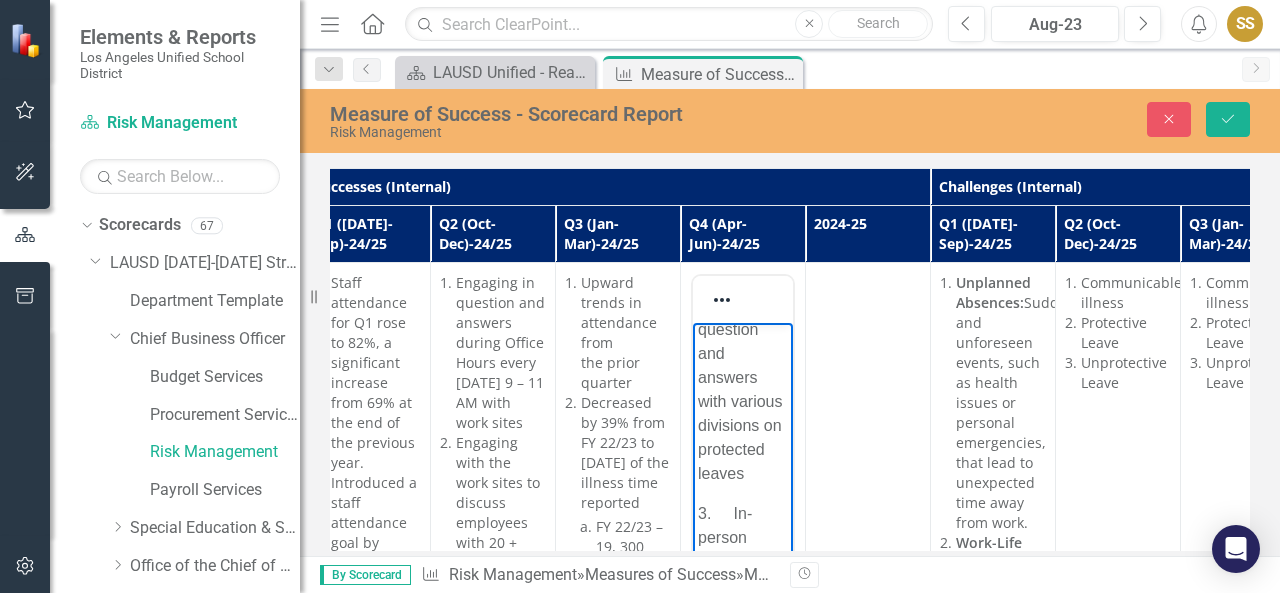 scroll, scrollTop: 500, scrollLeft: 0, axis: vertical 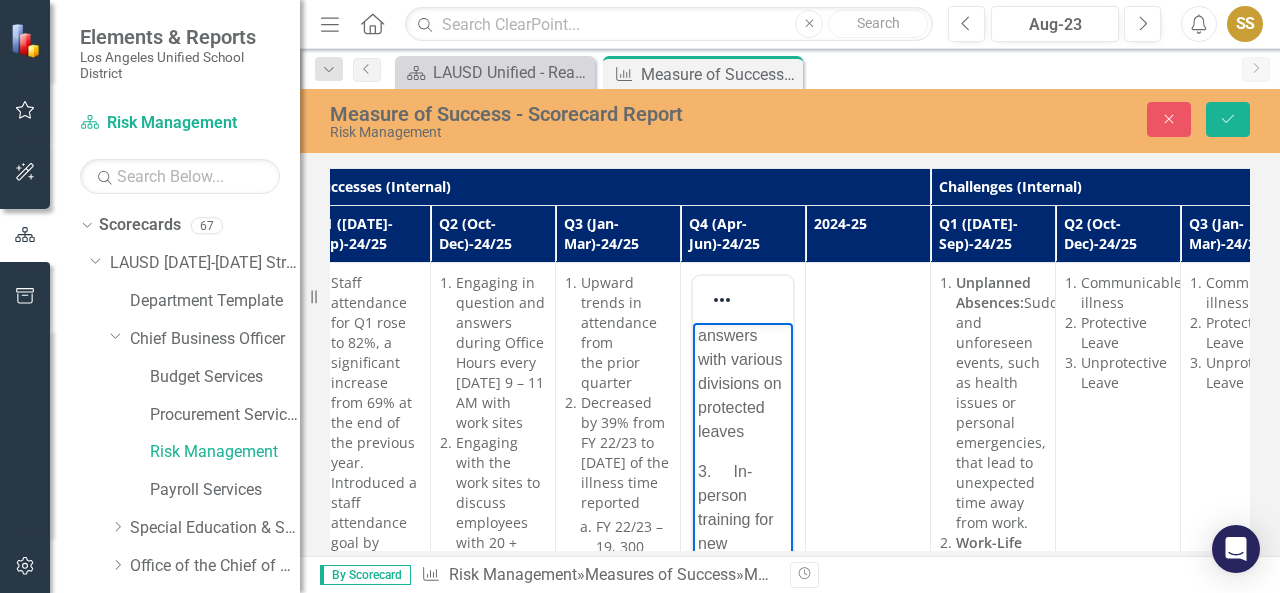click on "2.     Engaging in question and answers with various divisions on protected leaves" at bounding box center (743, 336) 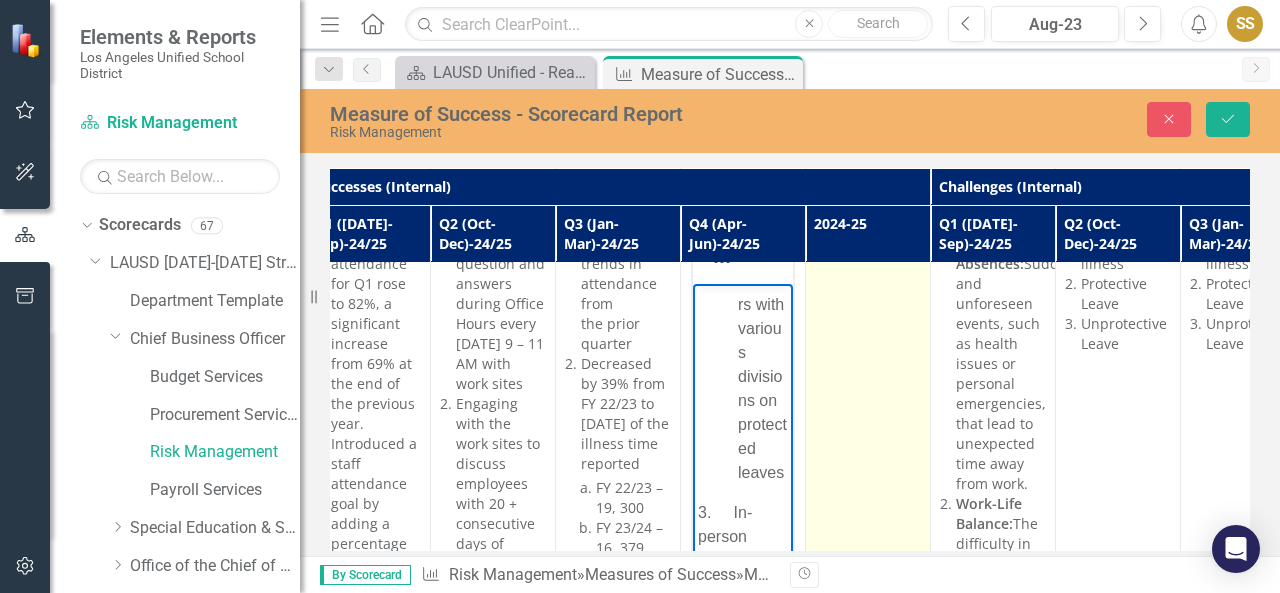 scroll, scrollTop: 100, scrollLeft: 1525, axis: both 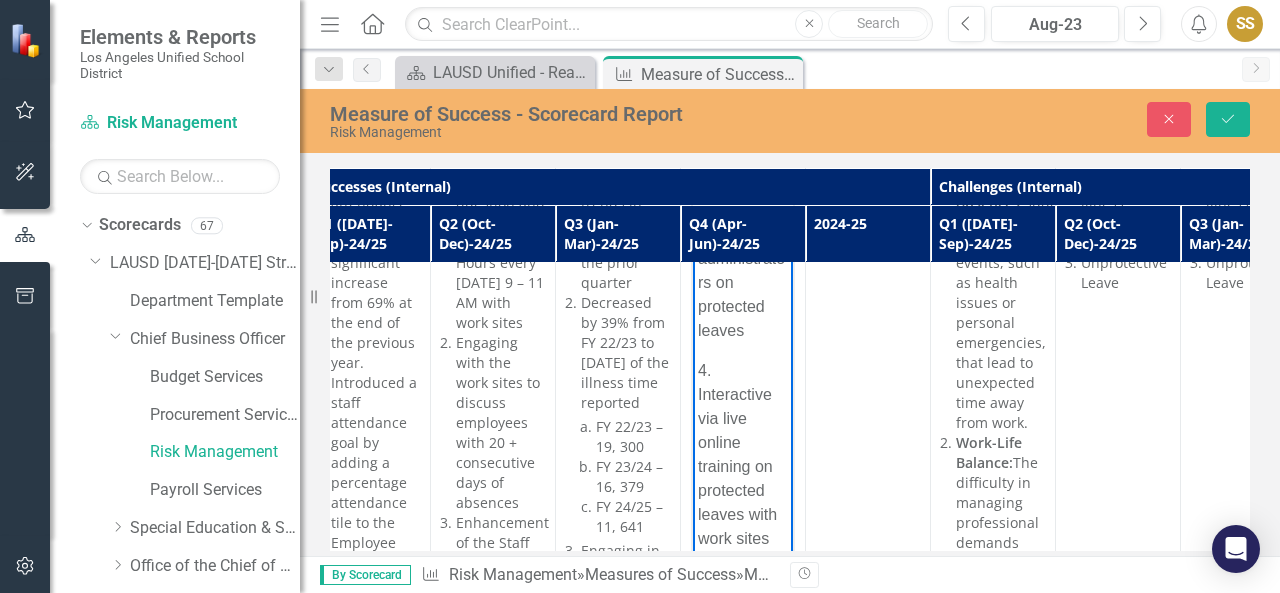 click on "3.     In-person training for new administrators on protected leaves" at bounding box center (743, 247) 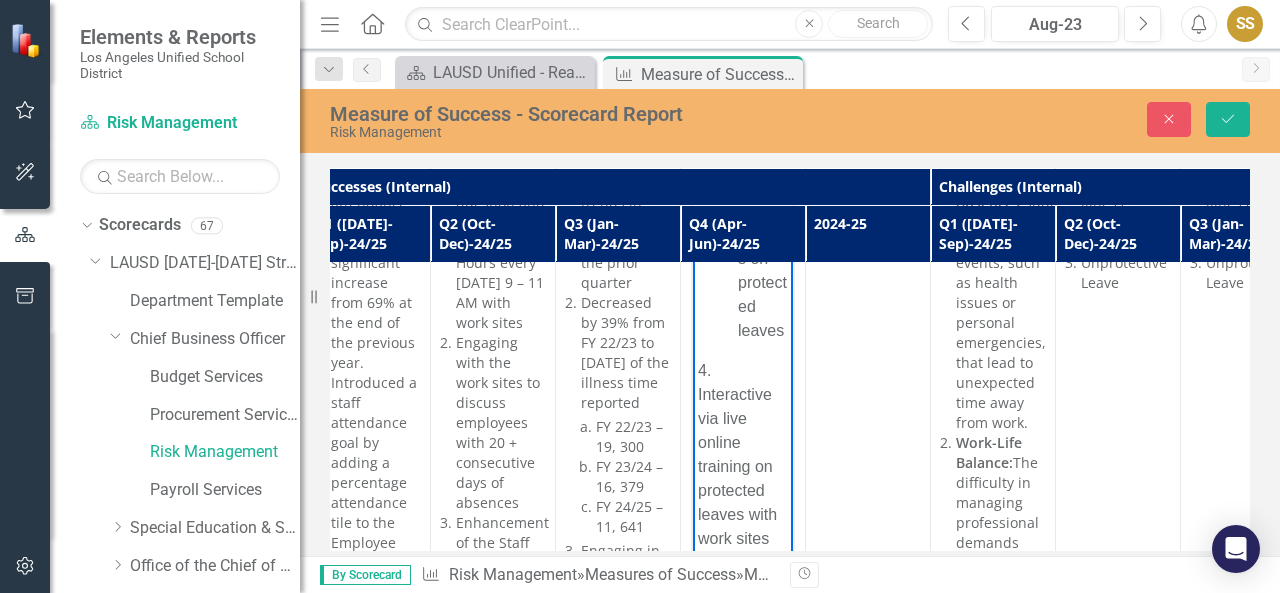 scroll, scrollTop: 1300, scrollLeft: 0, axis: vertical 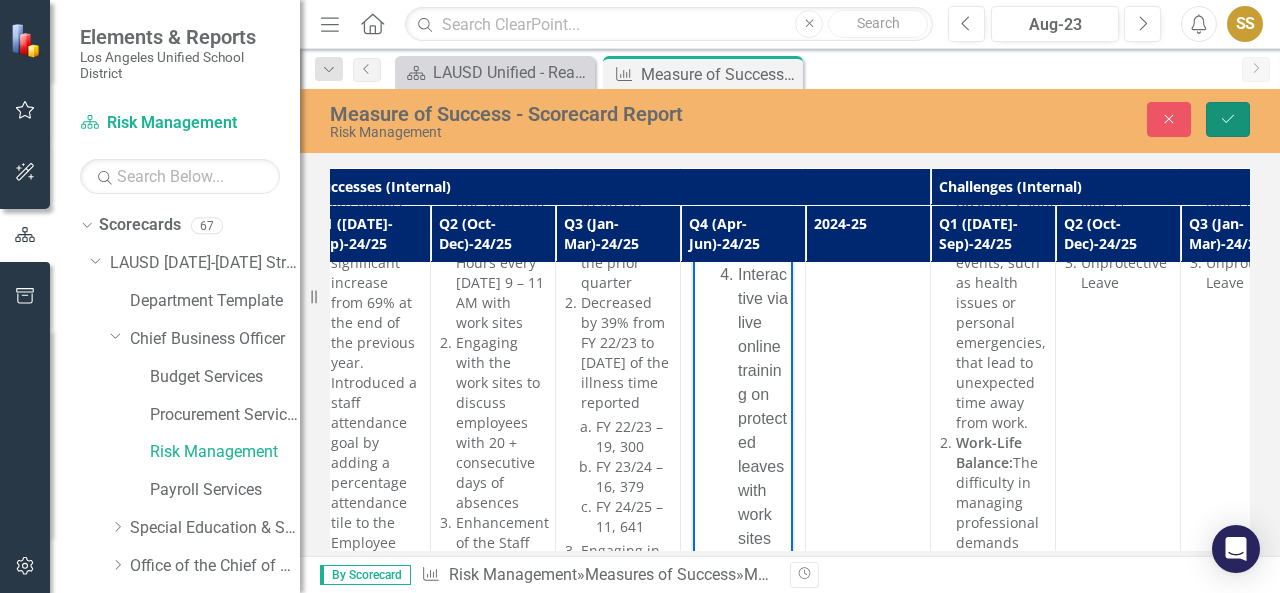 click on "Save" at bounding box center (1228, 119) 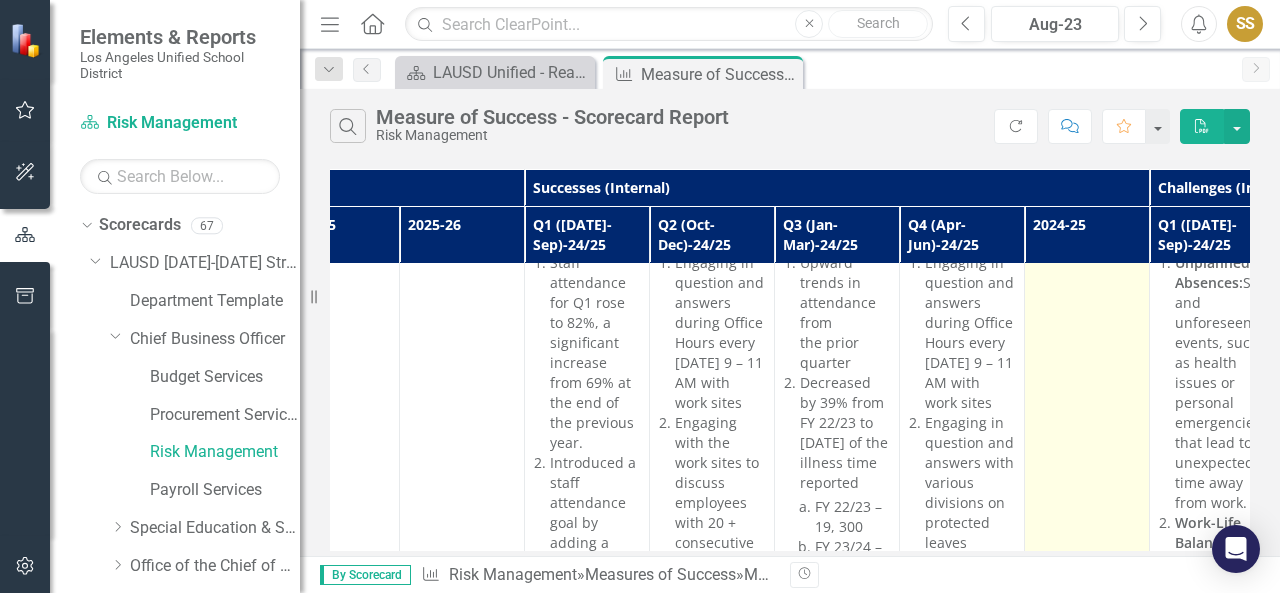 scroll, scrollTop: 0, scrollLeft: 1306, axis: horizontal 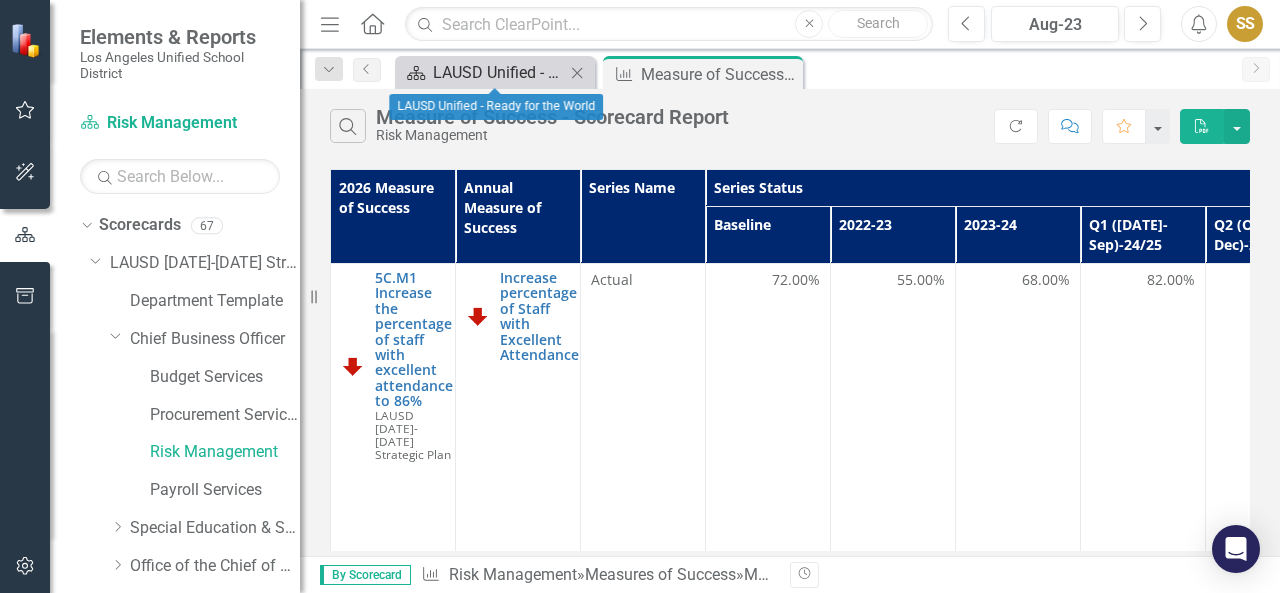 click on "LAUSD Unified - Ready for the World" at bounding box center [499, 72] 